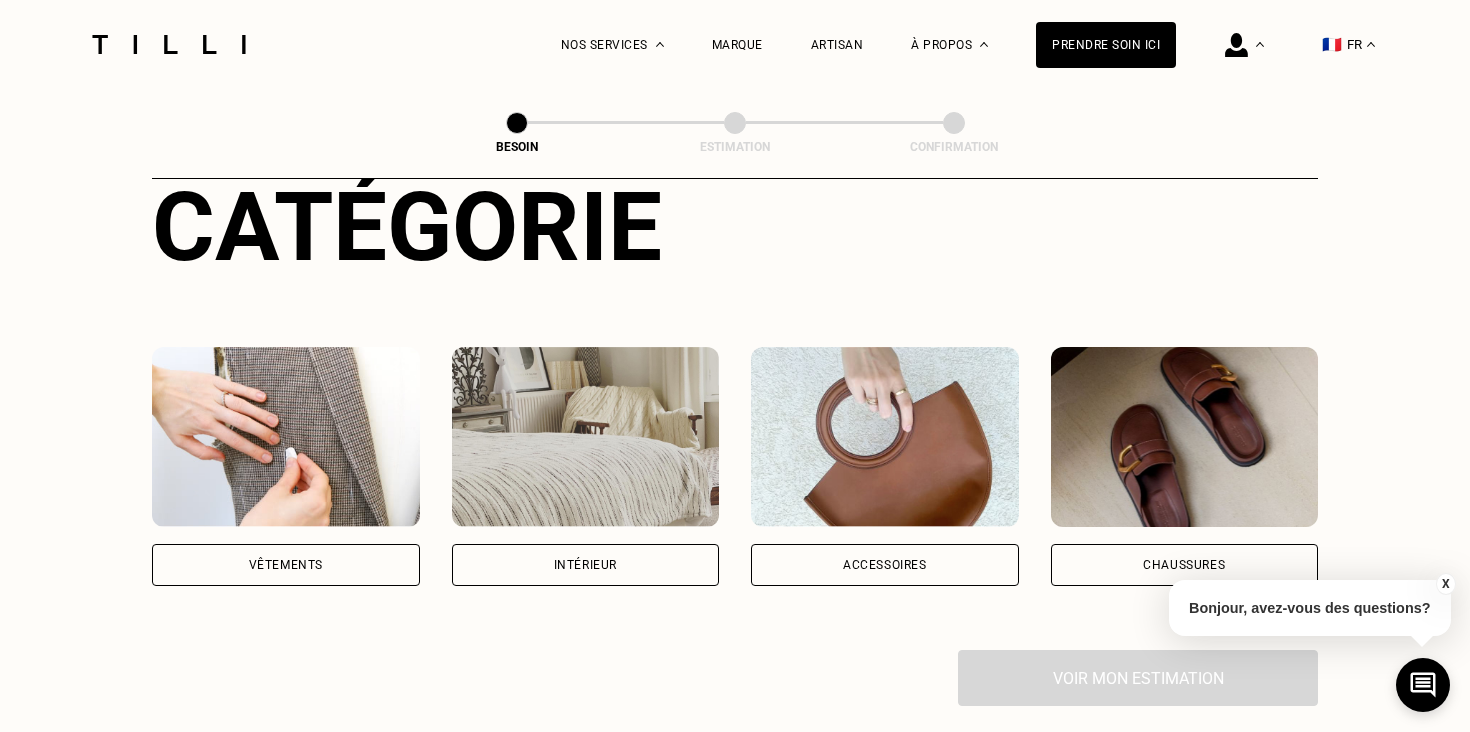 scroll, scrollTop: 257, scrollLeft: 0, axis: vertical 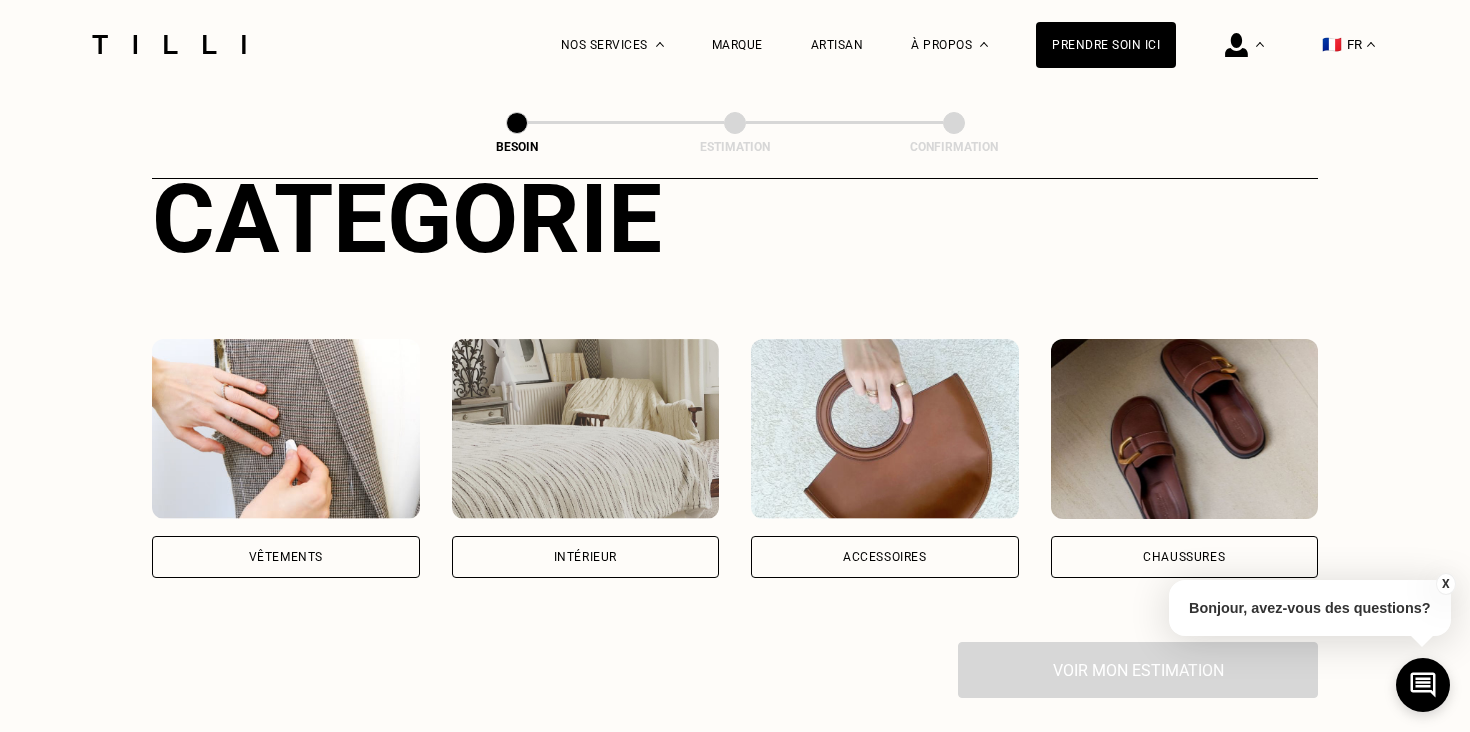 click on "Vêtements" at bounding box center (286, 557) 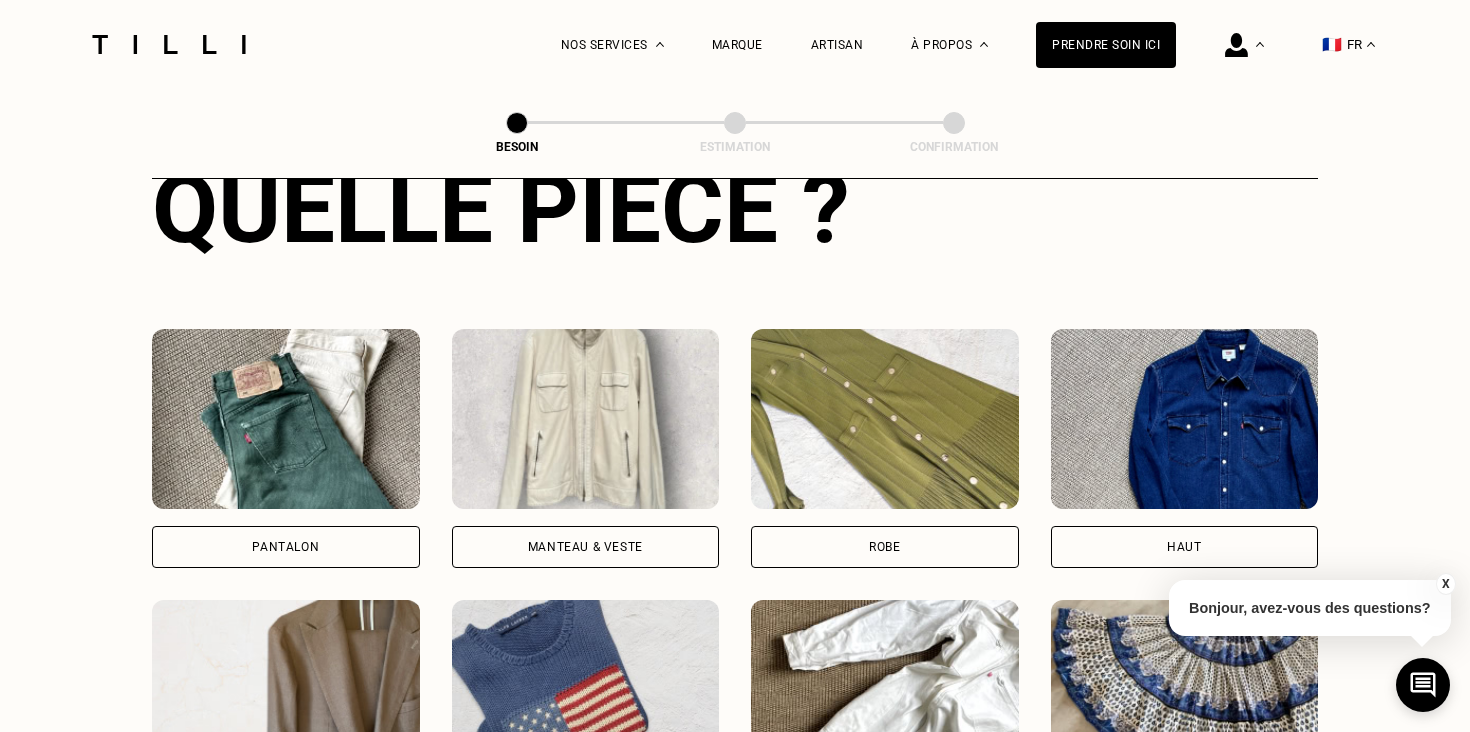 scroll, scrollTop: 821, scrollLeft: 0, axis: vertical 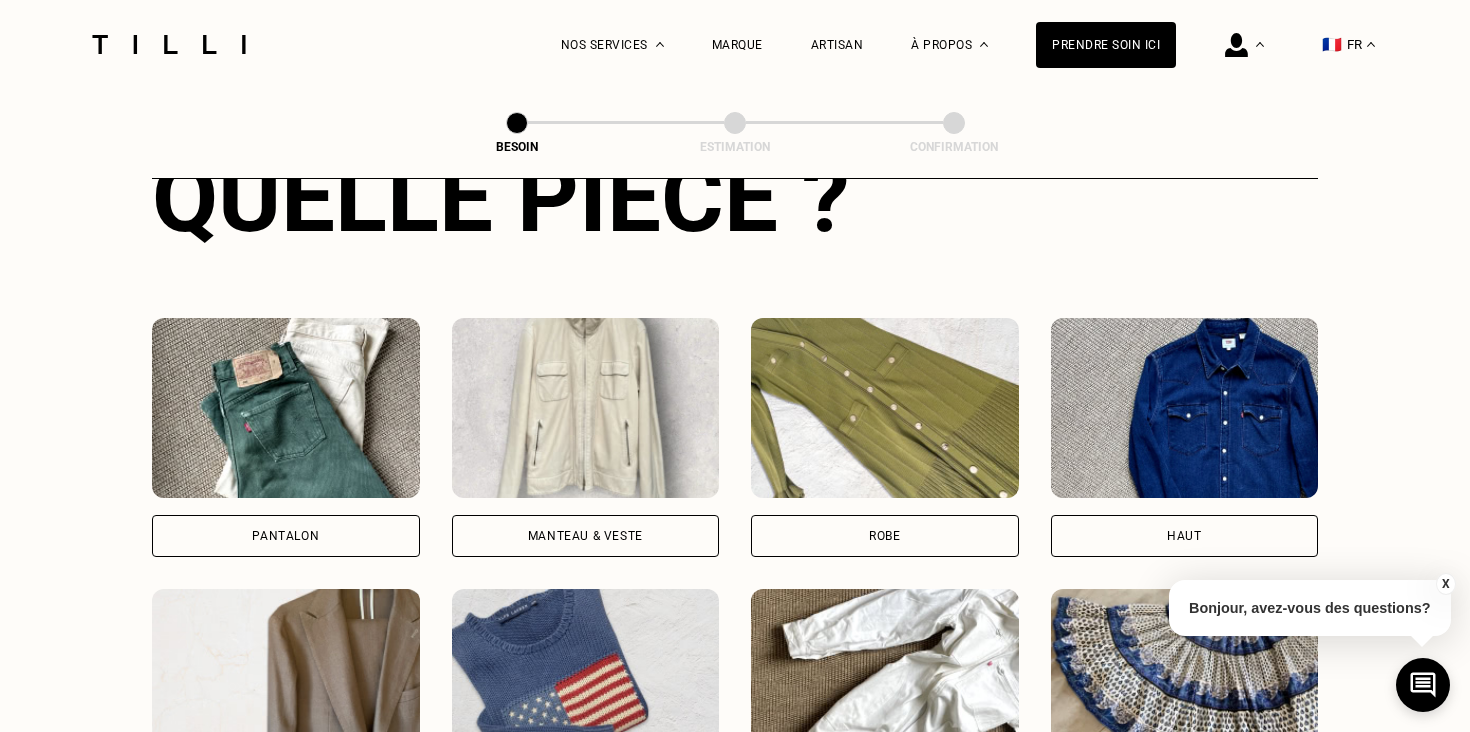 click on "Robe" at bounding box center (885, 536) 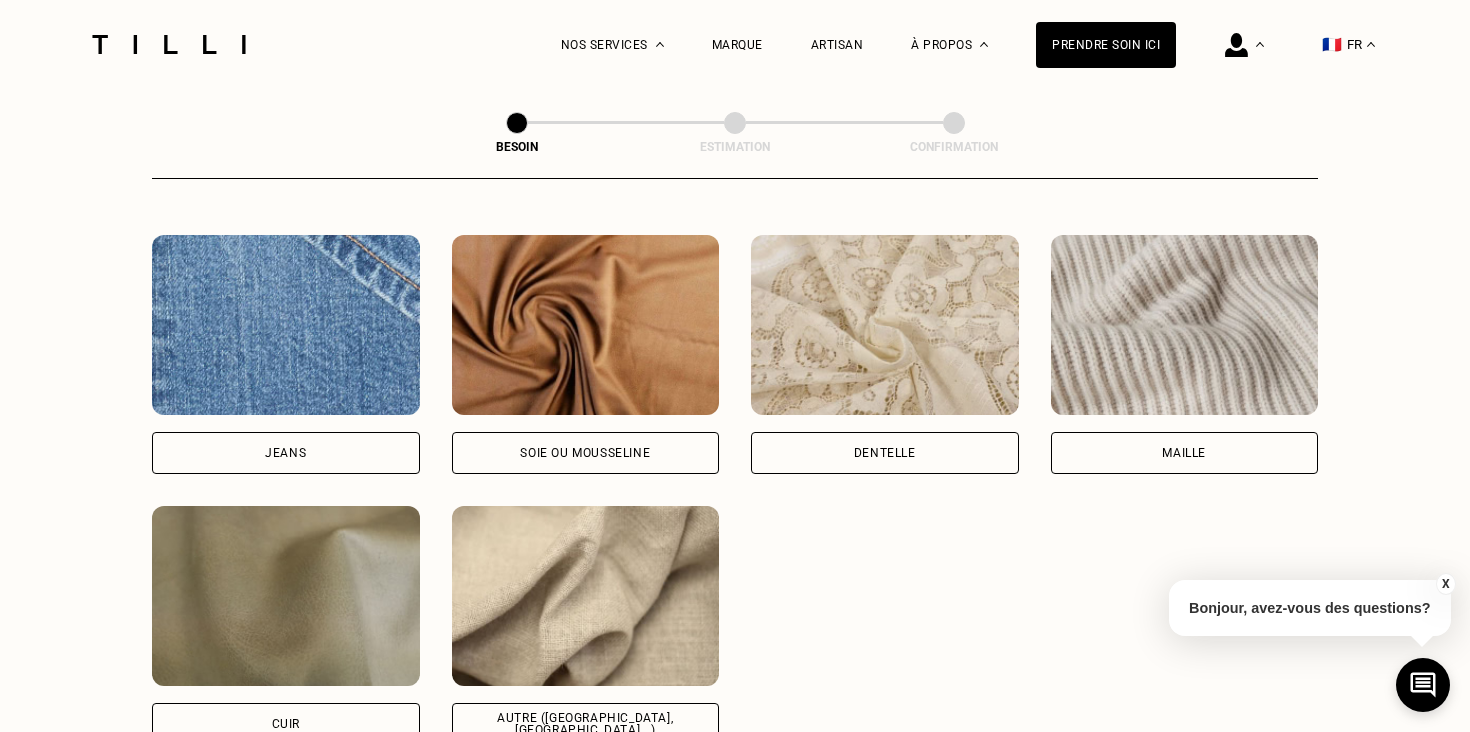 scroll, scrollTop: 2164, scrollLeft: 0, axis: vertical 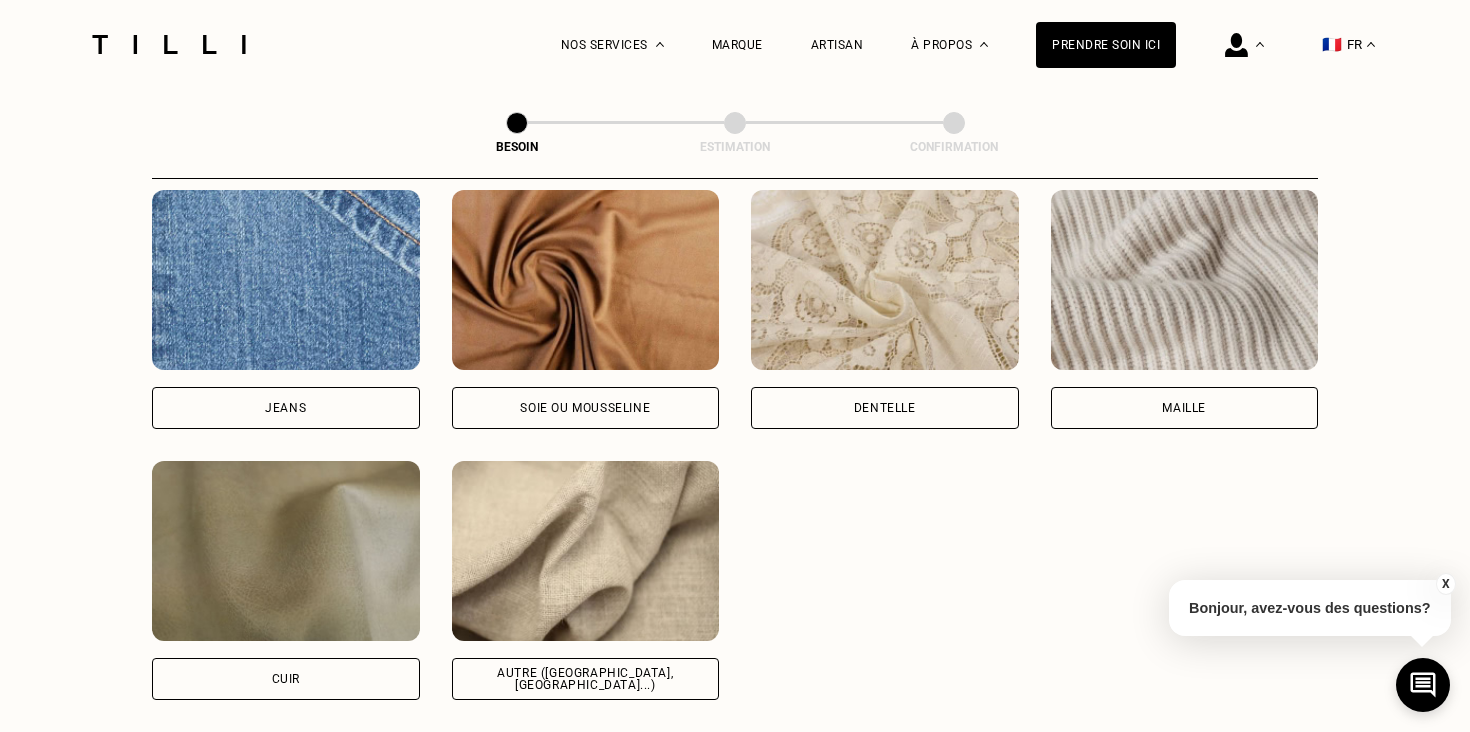 click on "Autre ([GEOGRAPHIC_DATA], [GEOGRAPHIC_DATA]...)" at bounding box center (586, 679) 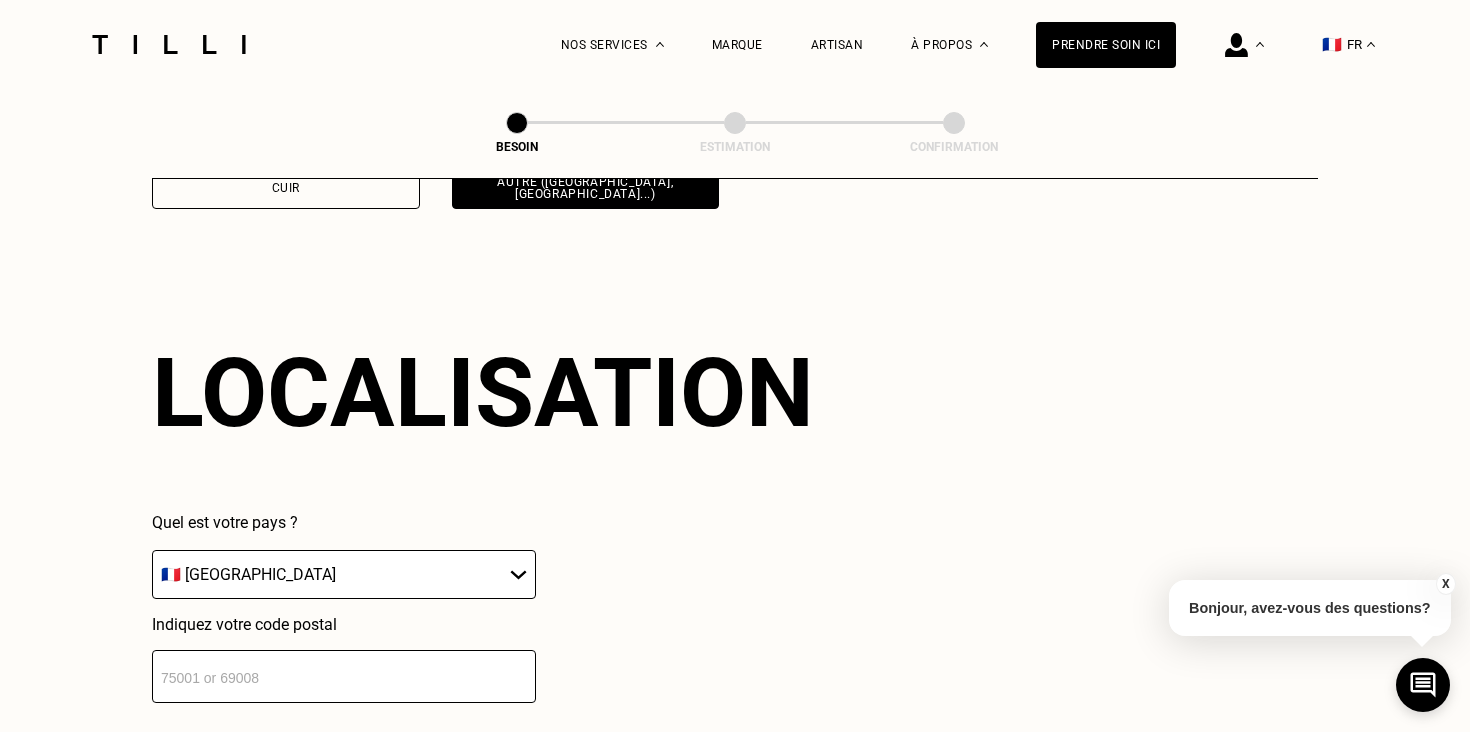 scroll, scrollTop: 2682, scrollLeft: 0, axis: vertical 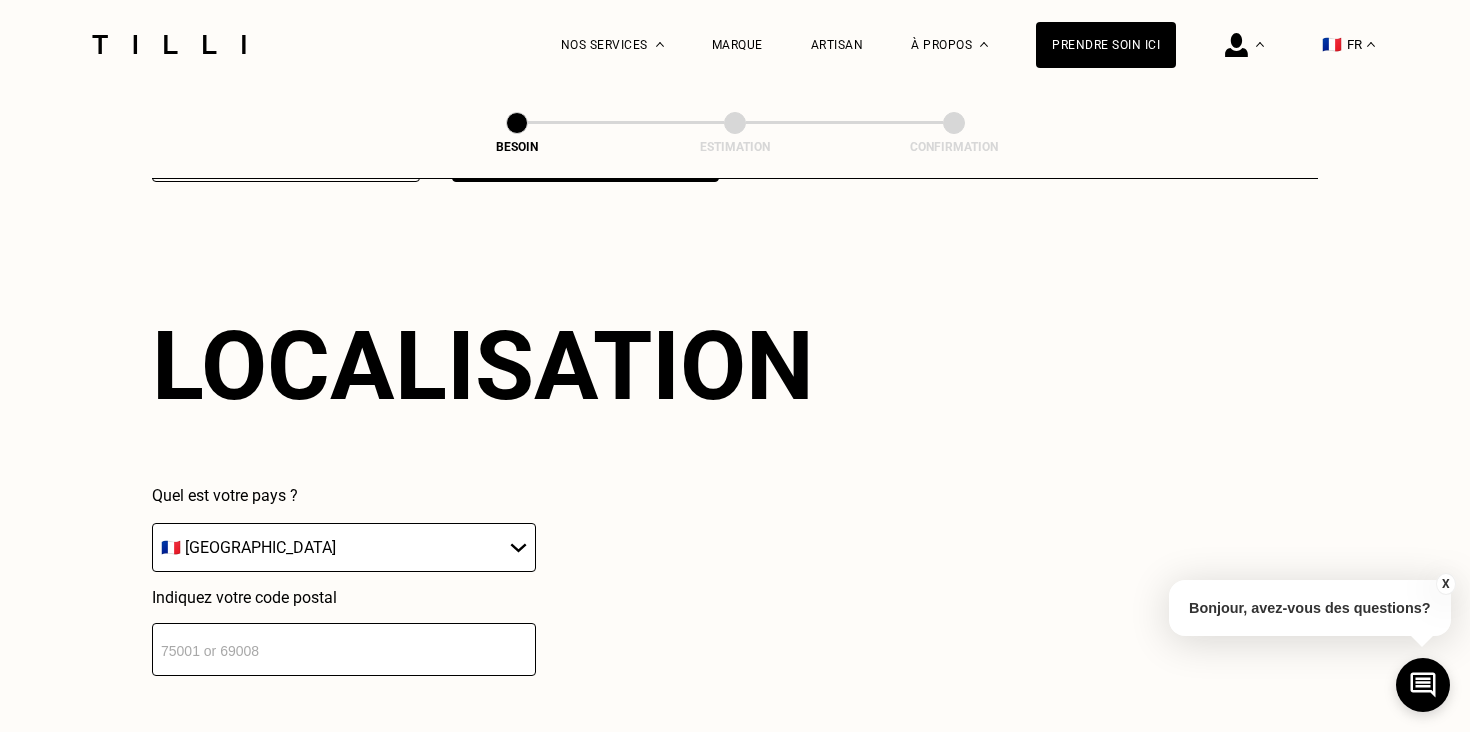 click at bounding box center (344, 649) 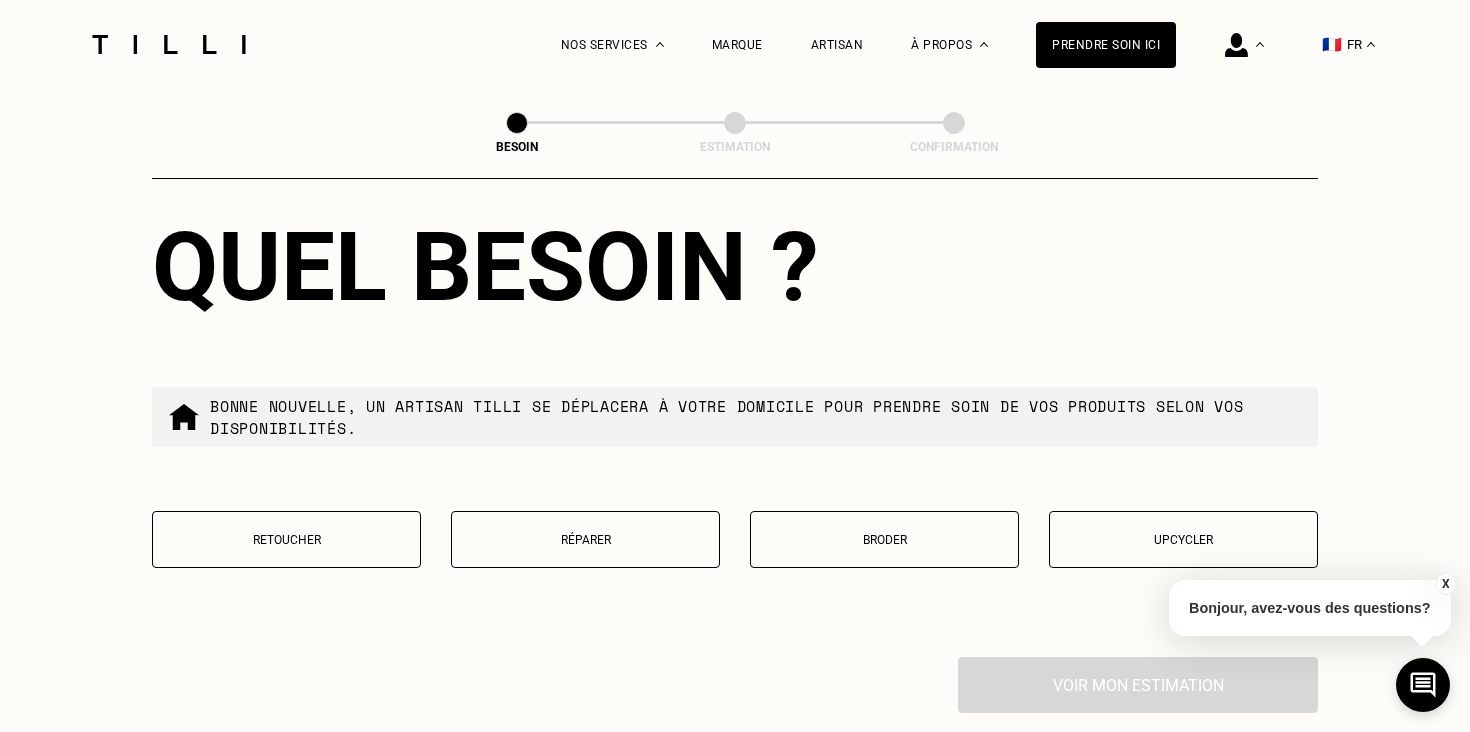 scroll, scrollTop: 3302, scrollLeft: 0, axis: vertical 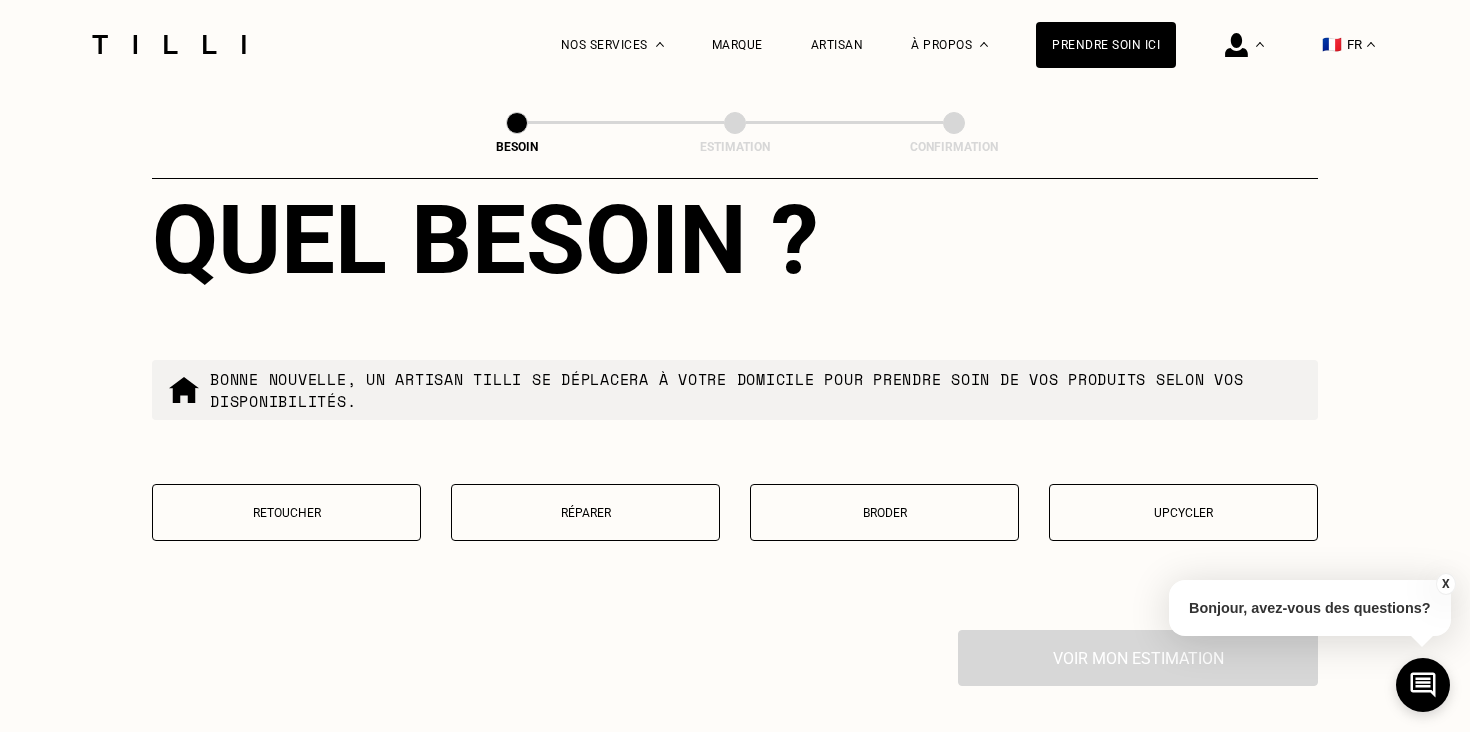 type on "92160" 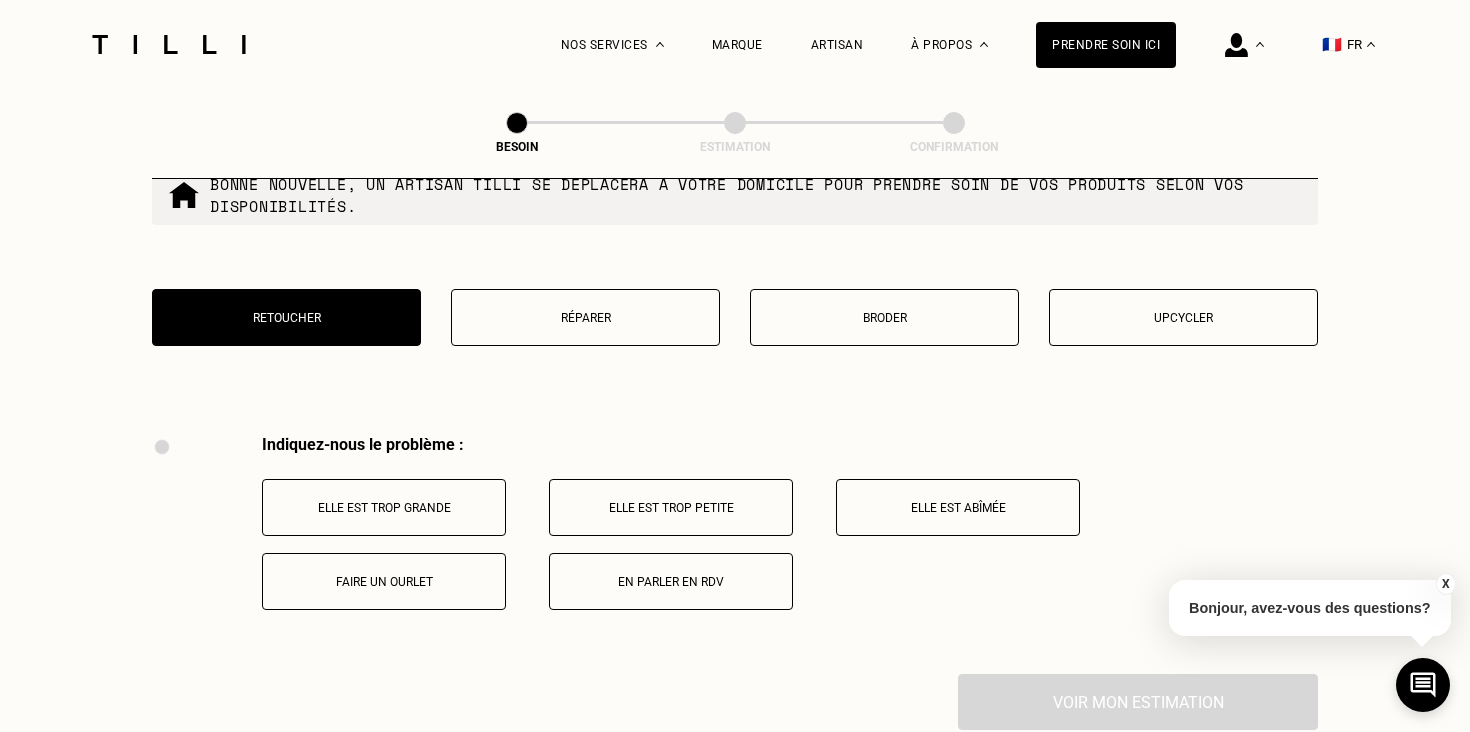 scroll, scrollTop: 3688, scrollLeft: 0, axis: vertical 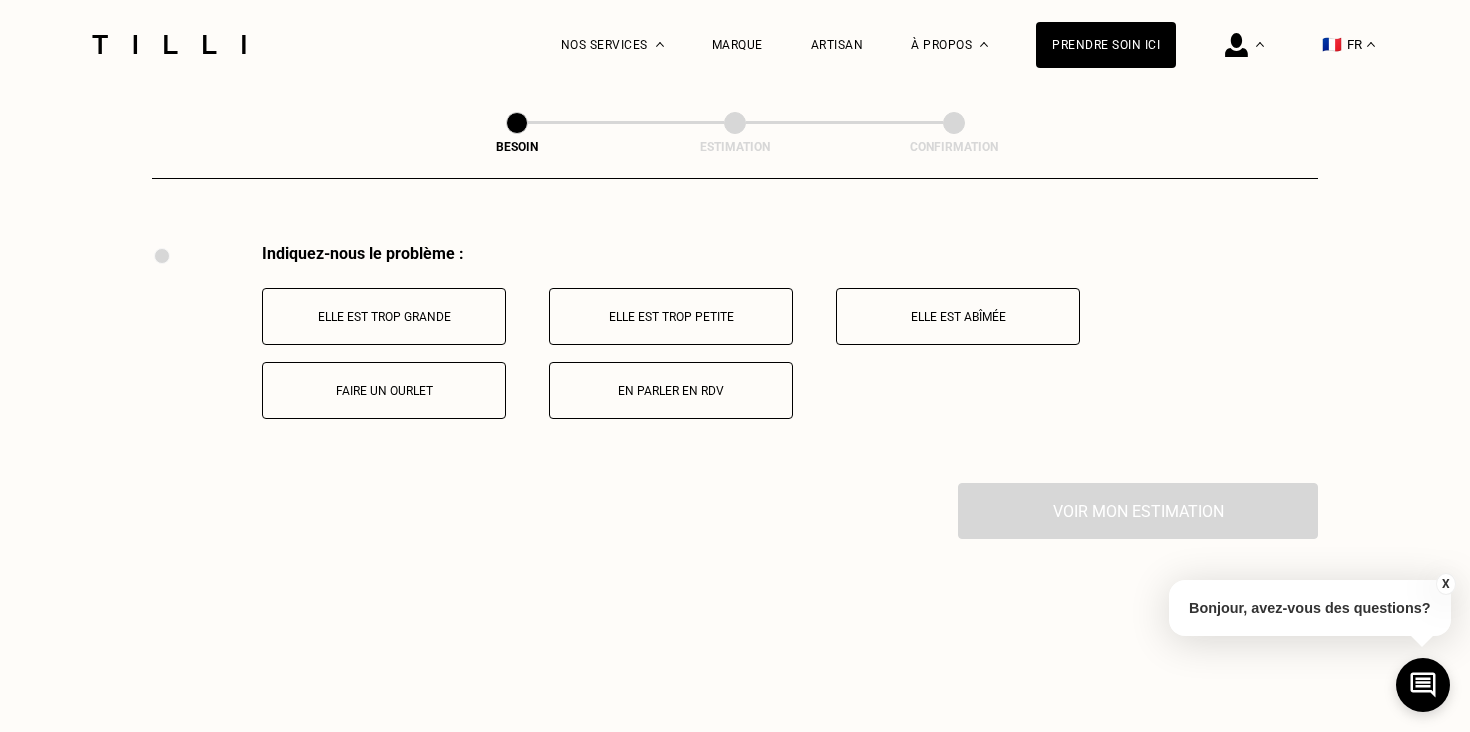 click on "Faire un ourlet" at bounding box center (384, 391) 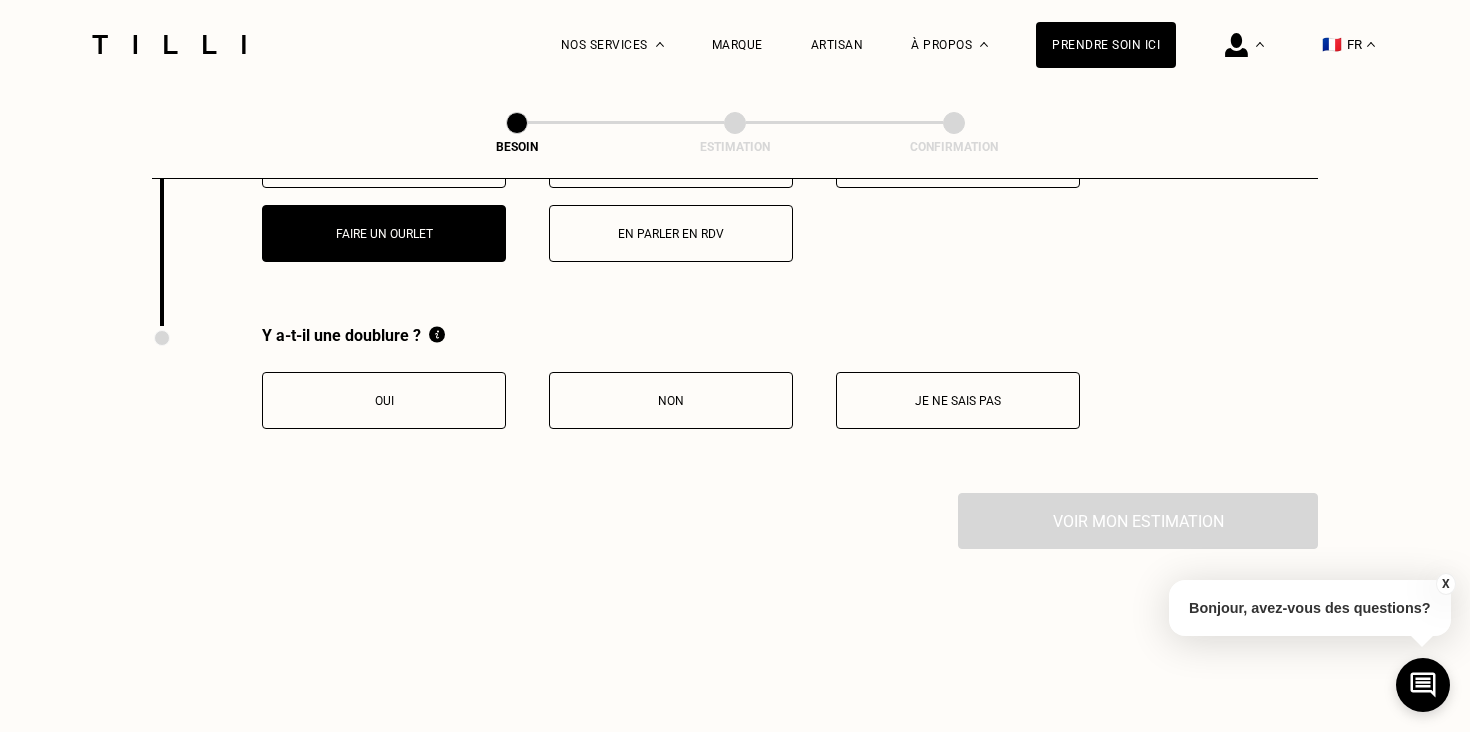 scroll, scrollTop: 3927, scrollLeft: 0, axis: vertical 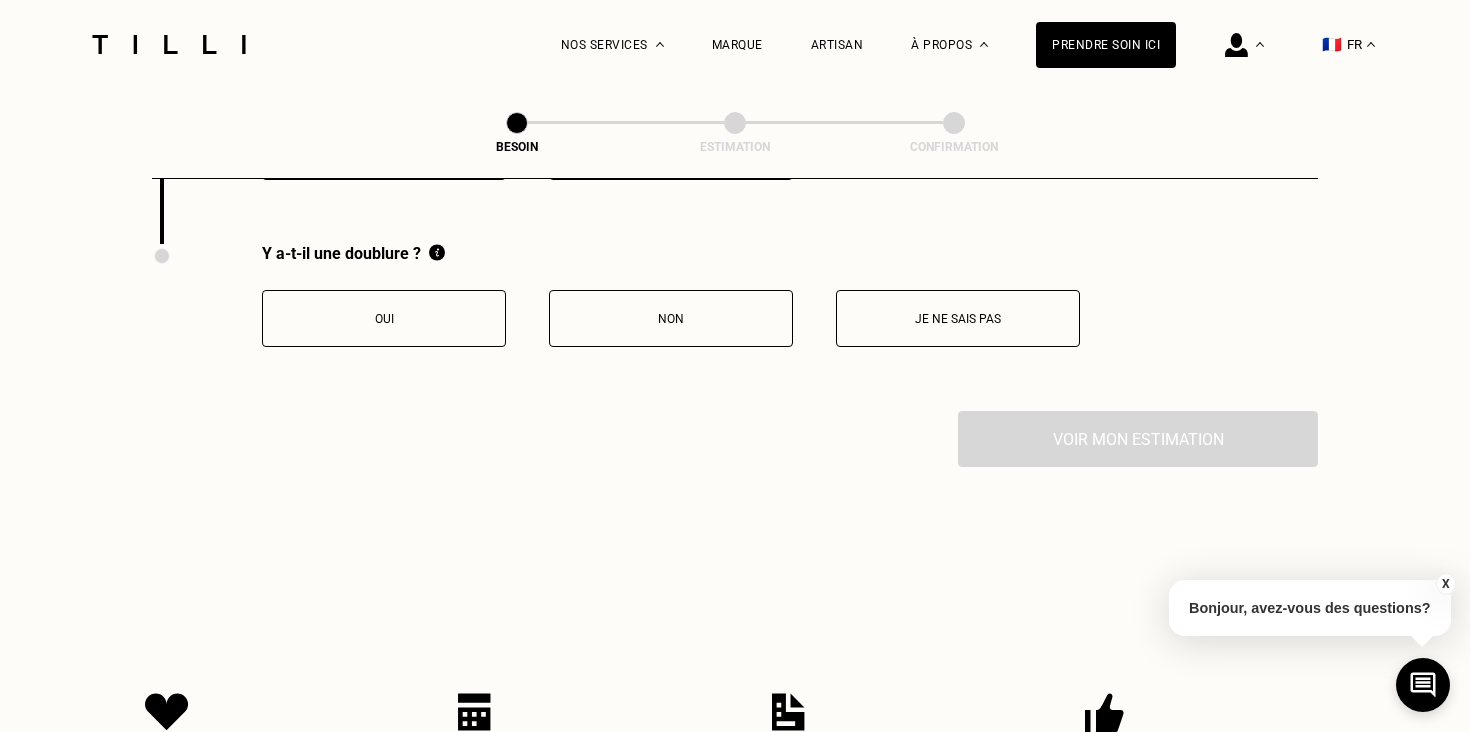 click on "Non" at bounding box center (671, 319) 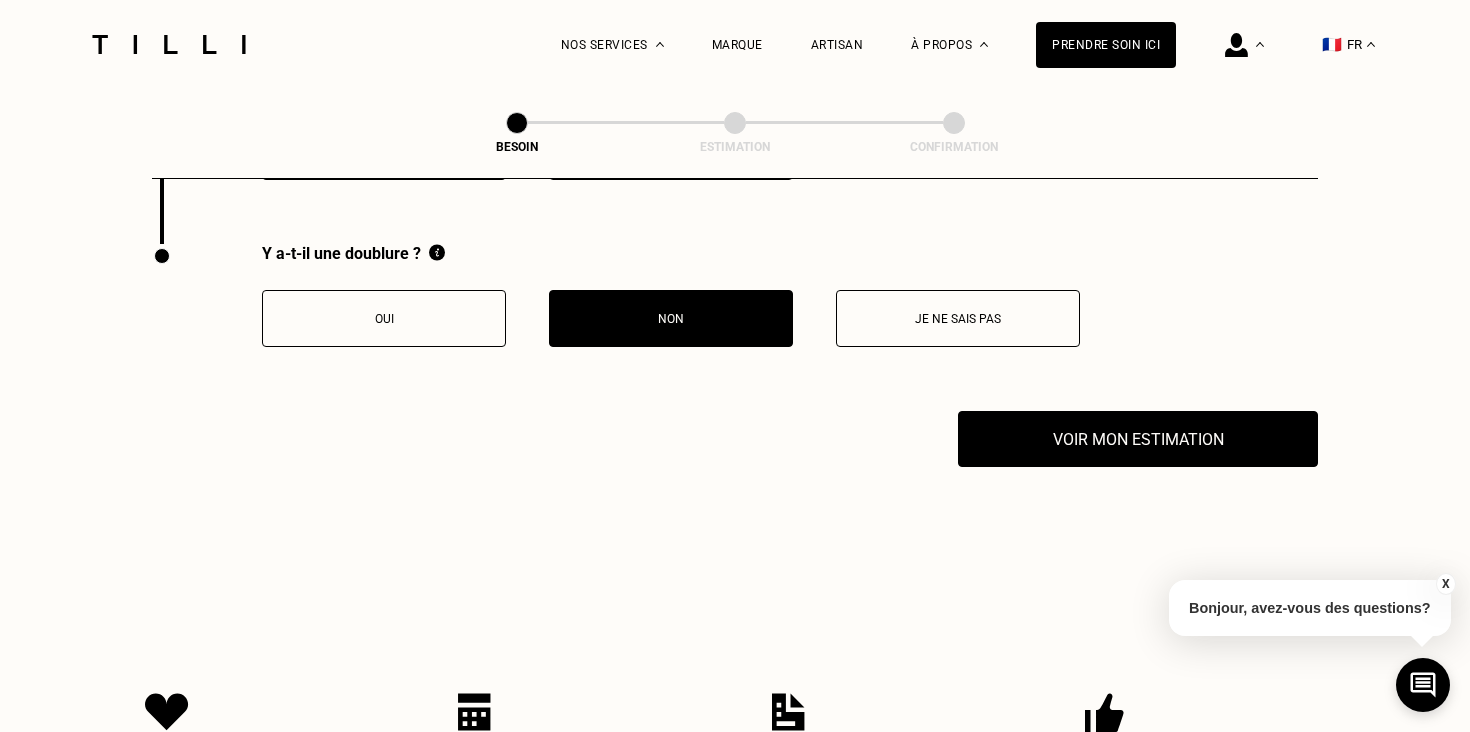 click on "Je ne sais pas" at bounding box center (958, 318) 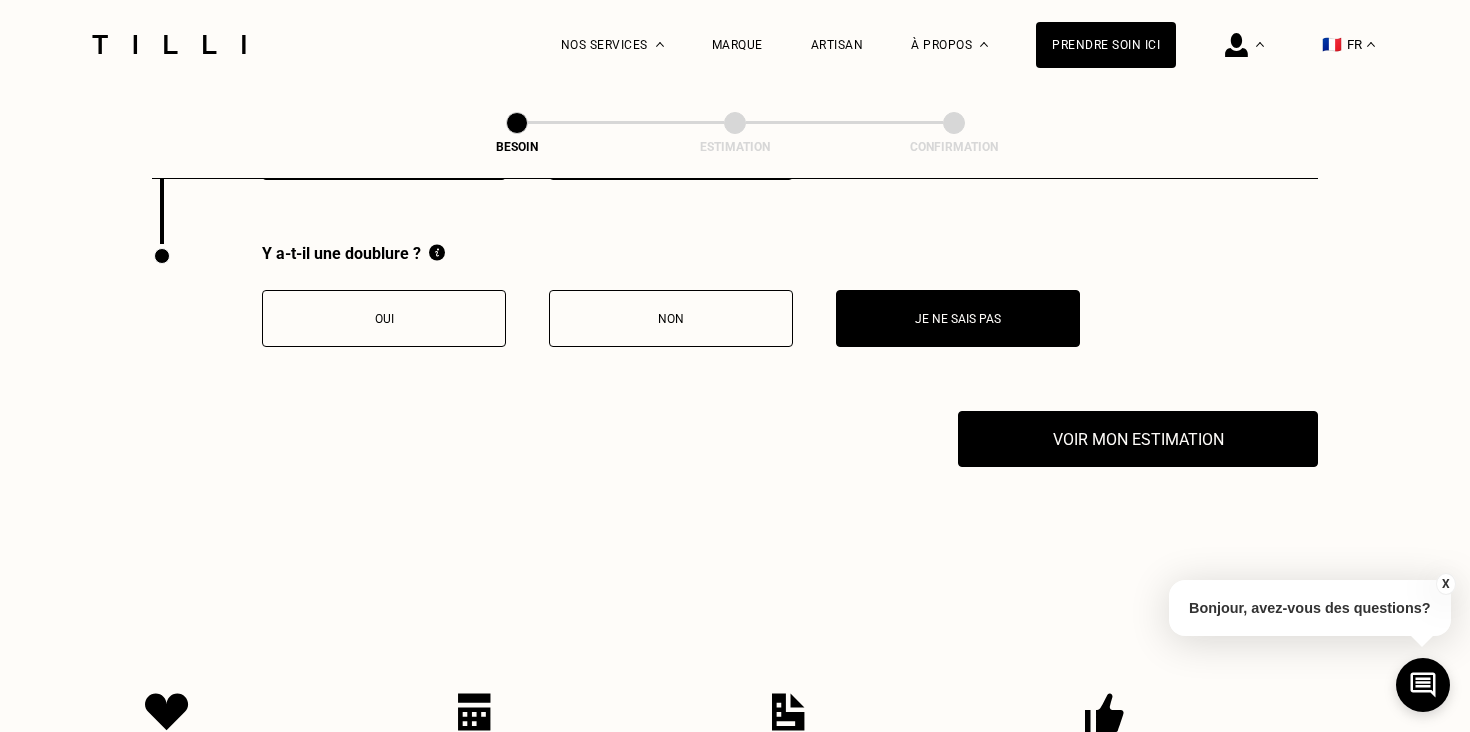 click on "Y a-t-il une doublure ?    Oui Non Je ne sais pas" at bounding box center [616, 327] 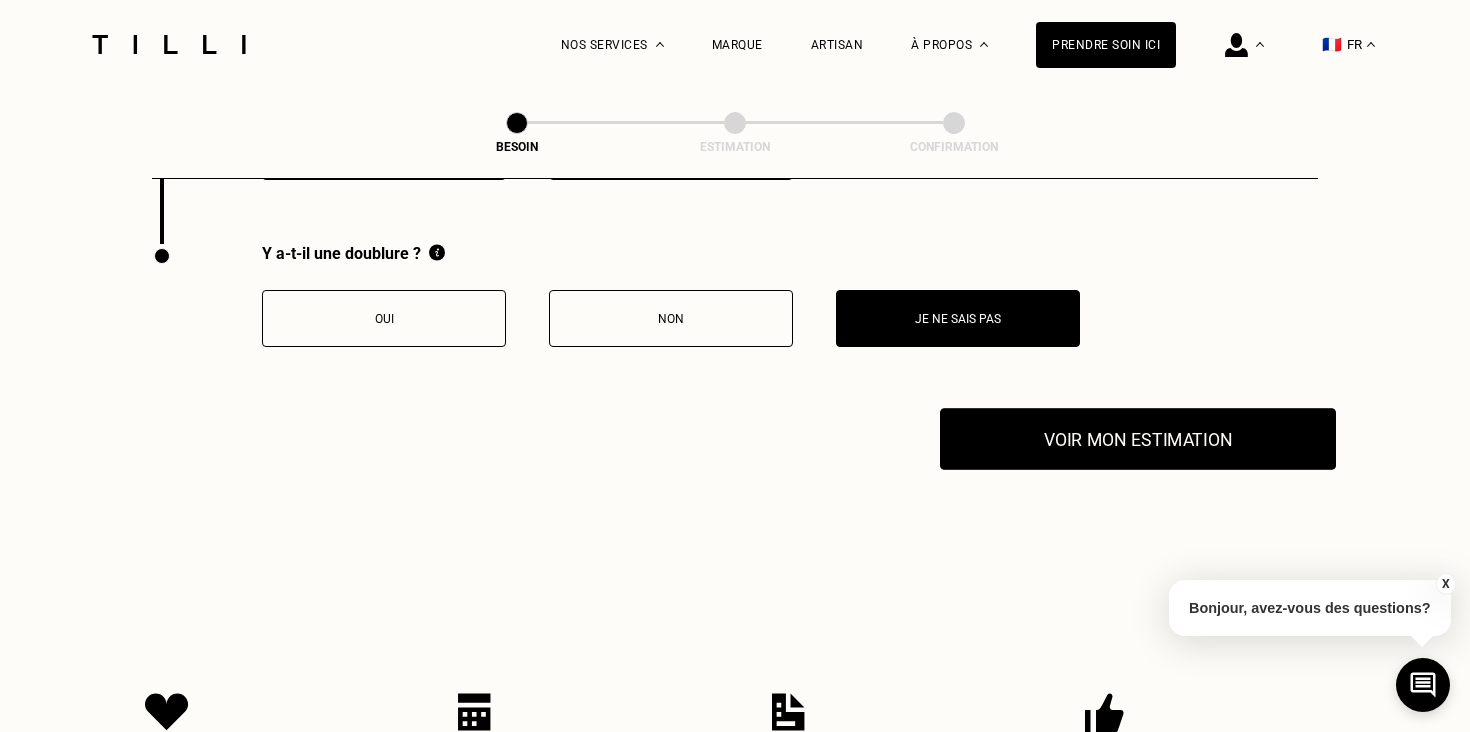 click on "Voir mon estimation" at bounding box center (1138, 439) 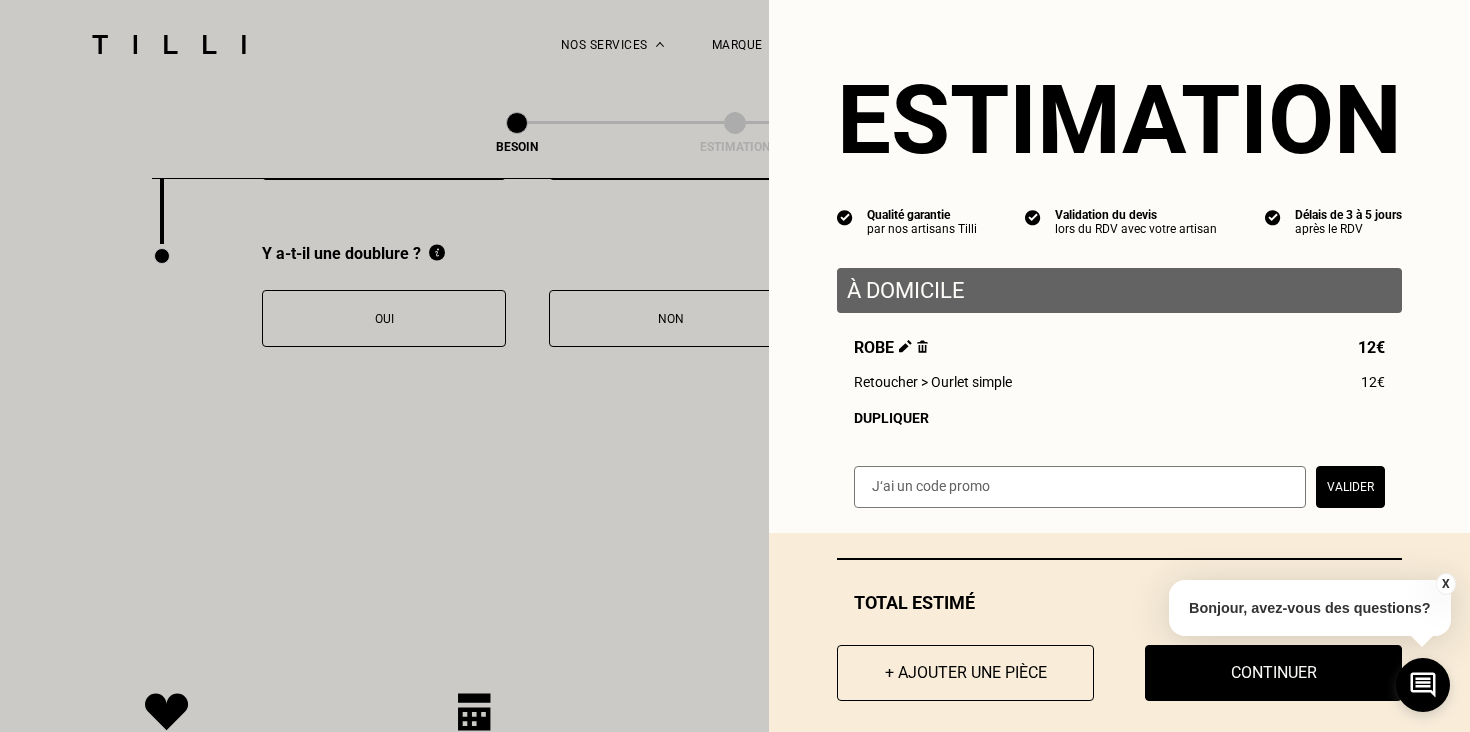 scroll, scrollTop: 20, scrollLeft: 0, axis: vertical 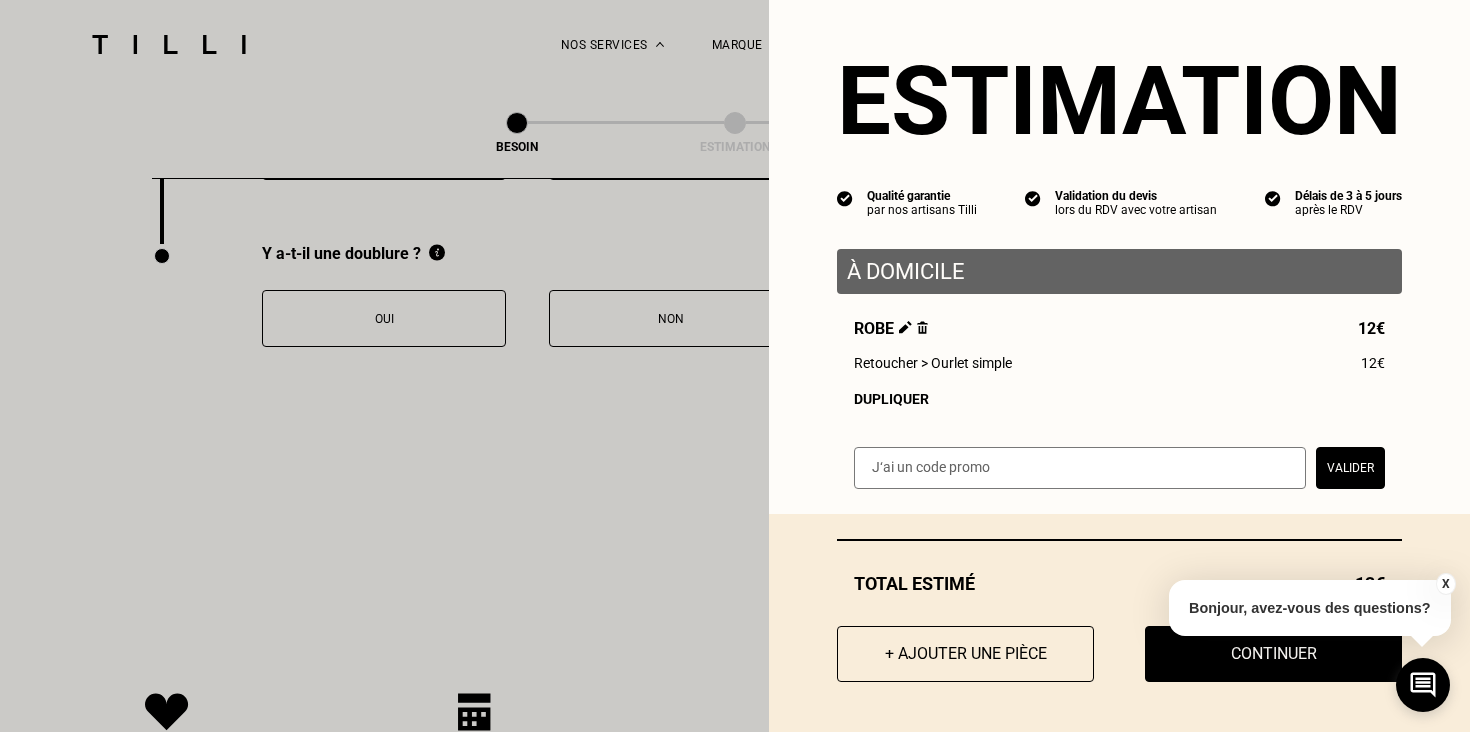 click on "X" at bounding box center (1445, 584) 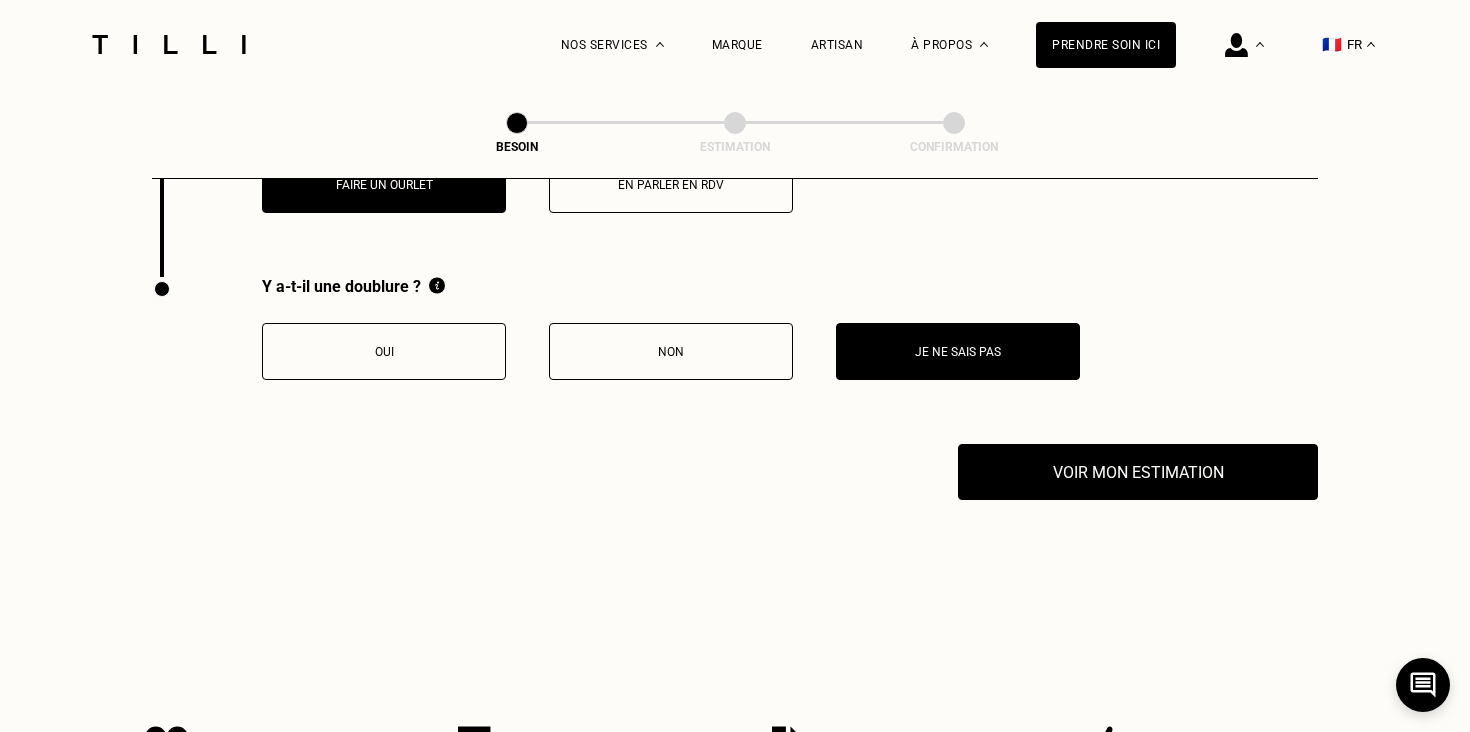 scroll, scrollTop: 3888, scrollLeft: 0, axis: vertical 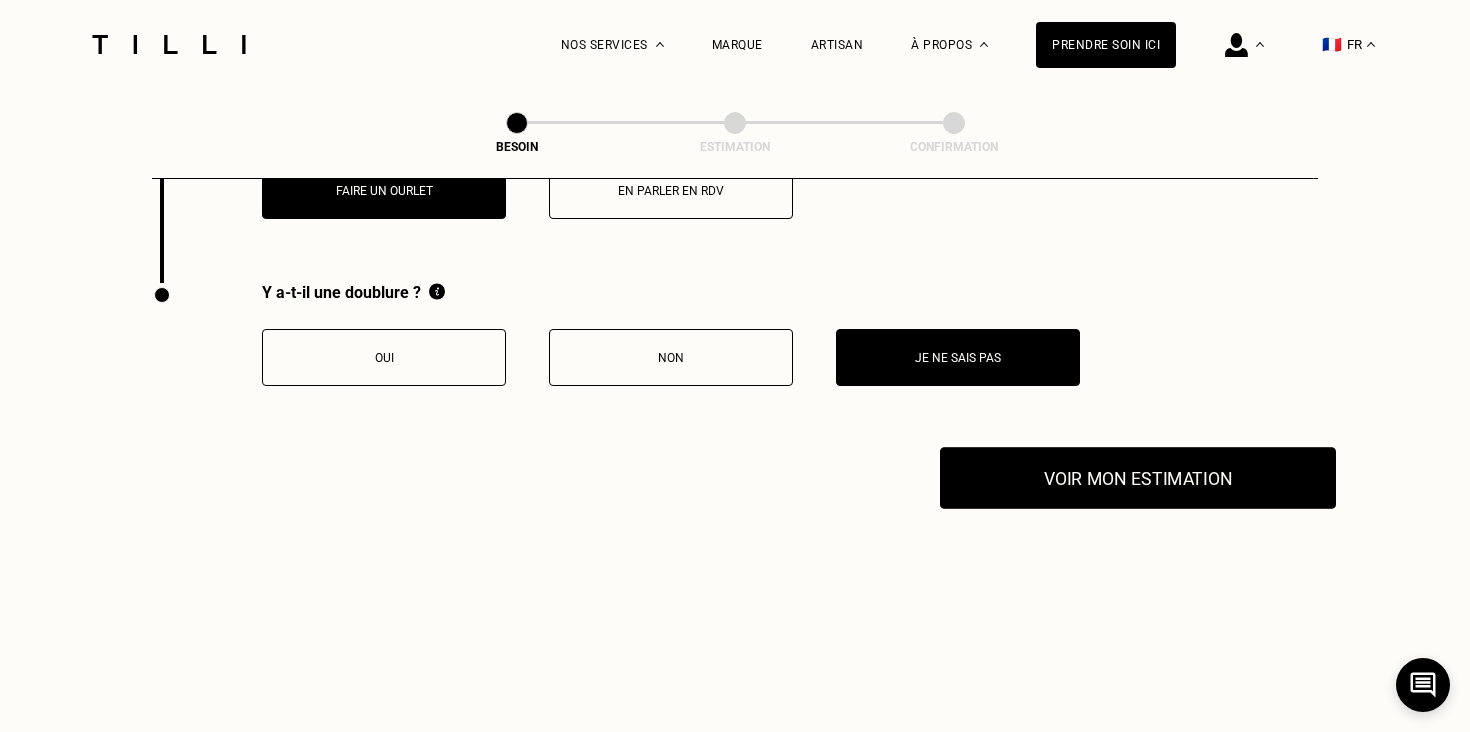 click on "Voir mon estimation" at bounding box center (1138, 478) 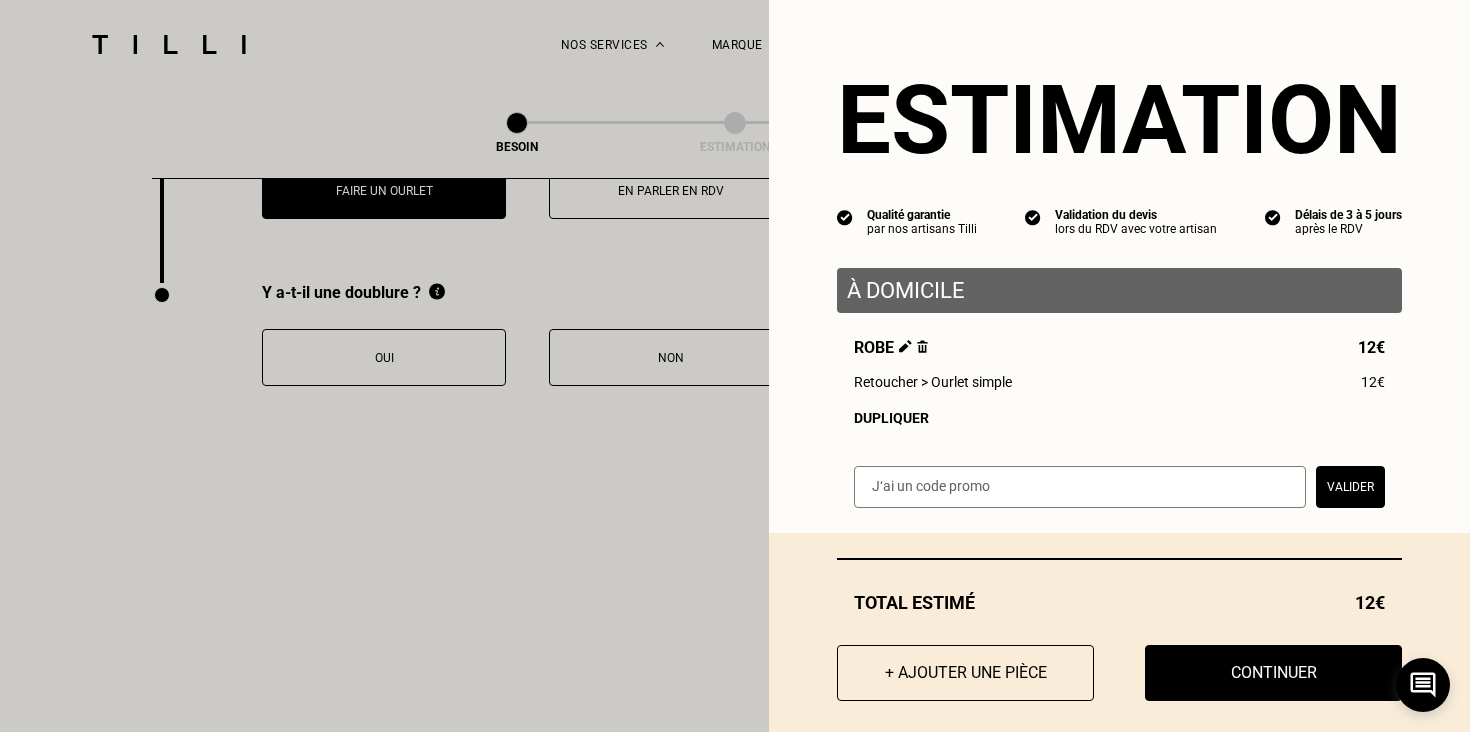 scroll, scrollTop: 20, scrollLeft: 0, axis: vertical 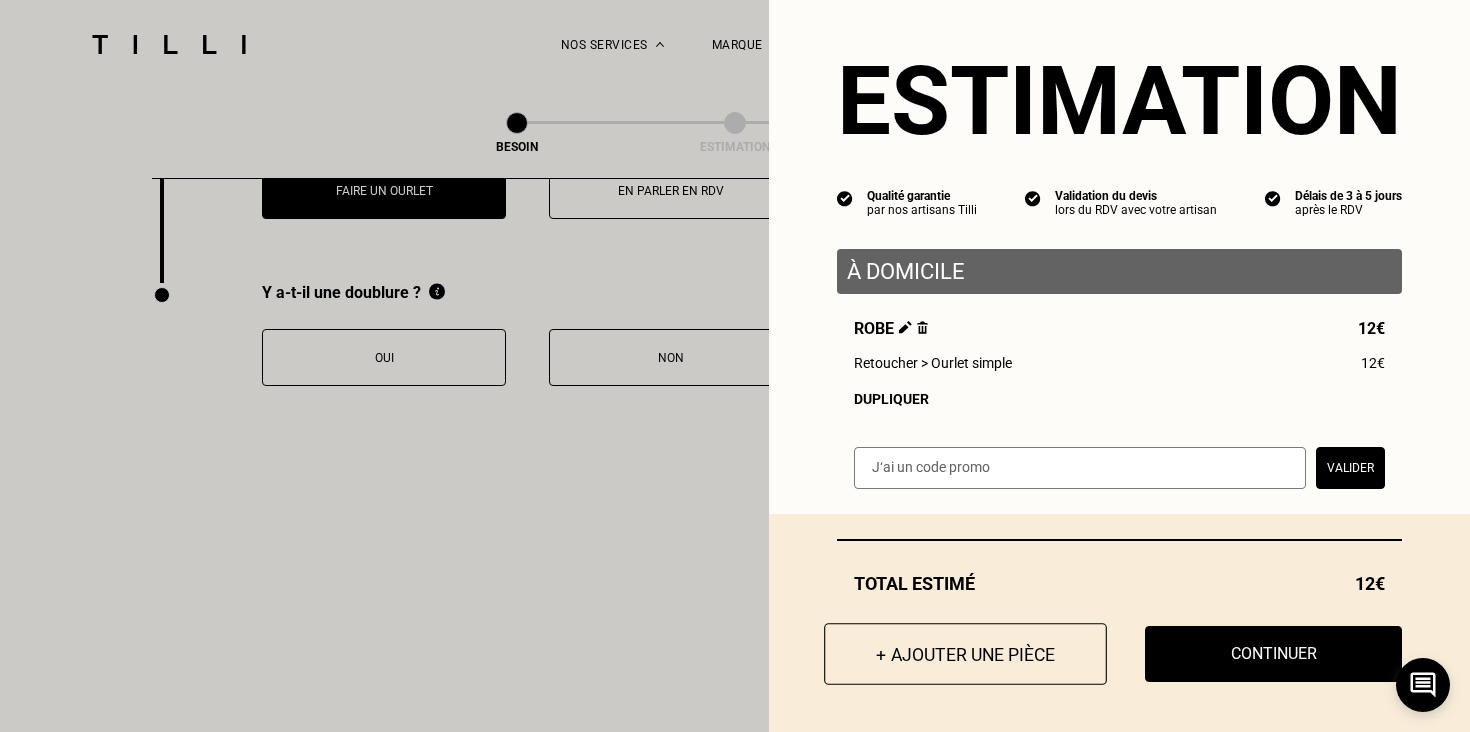 click on "+ Ajouter une pièce" at bounding box center (965, 654) 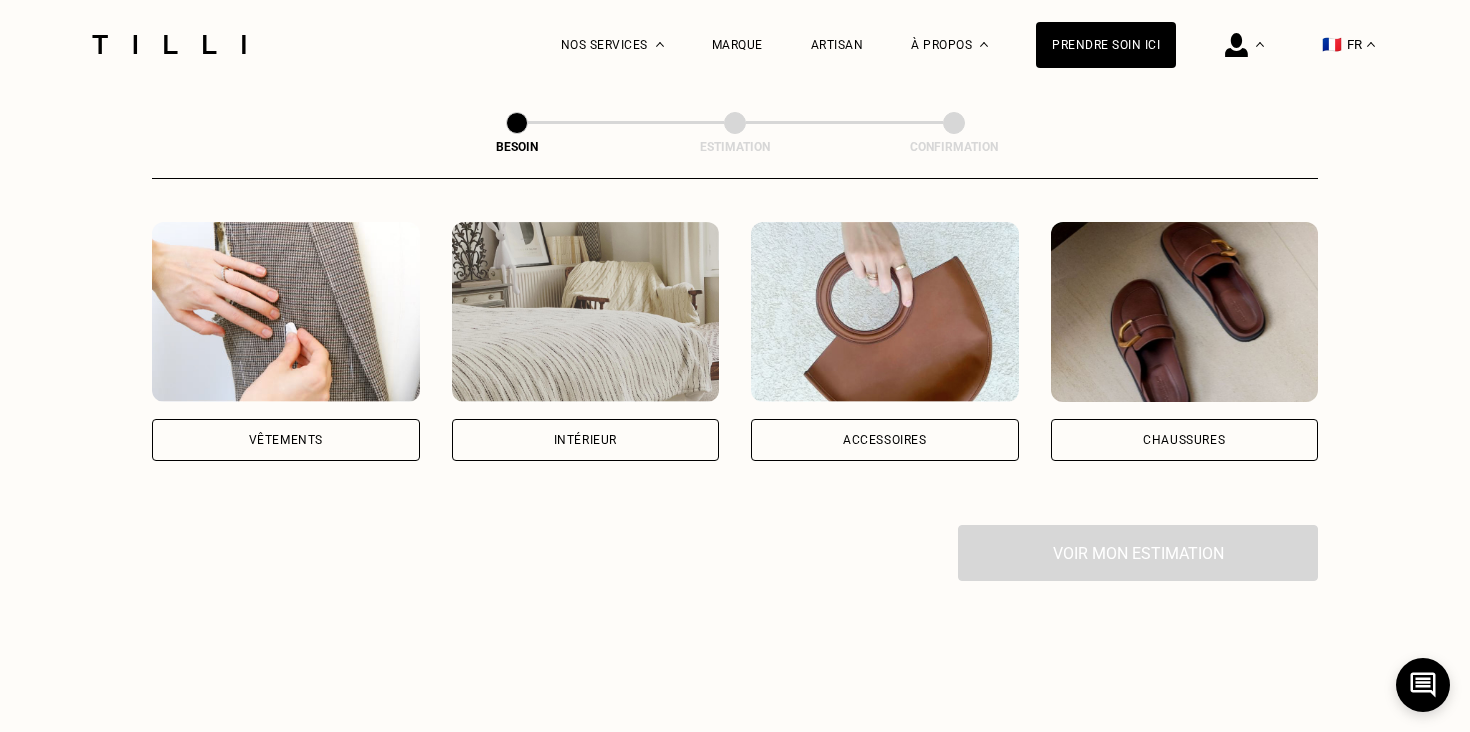 scroll, scrollTop: 356, scrollLeft: 0, axis: vertical 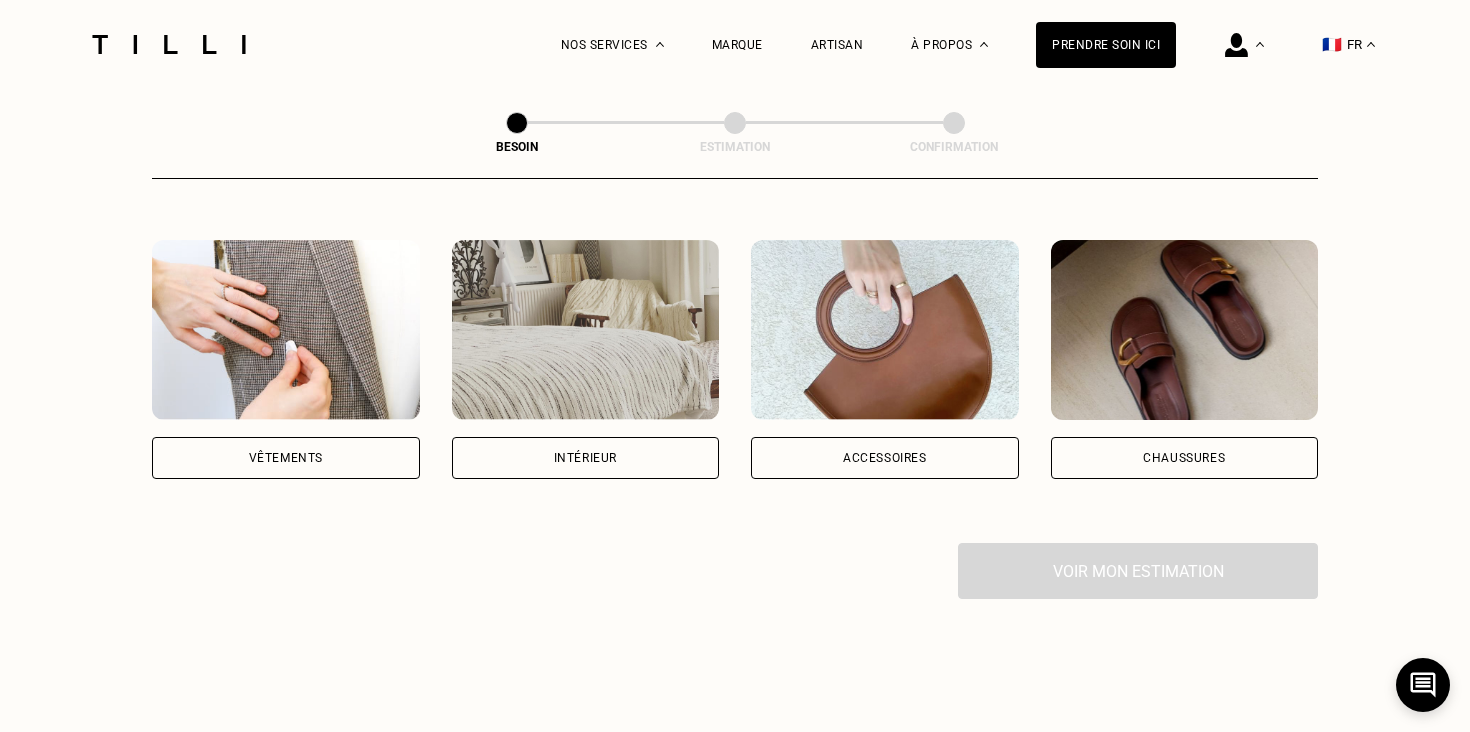 click on "Vêtements" at bounding box center (286, 458) 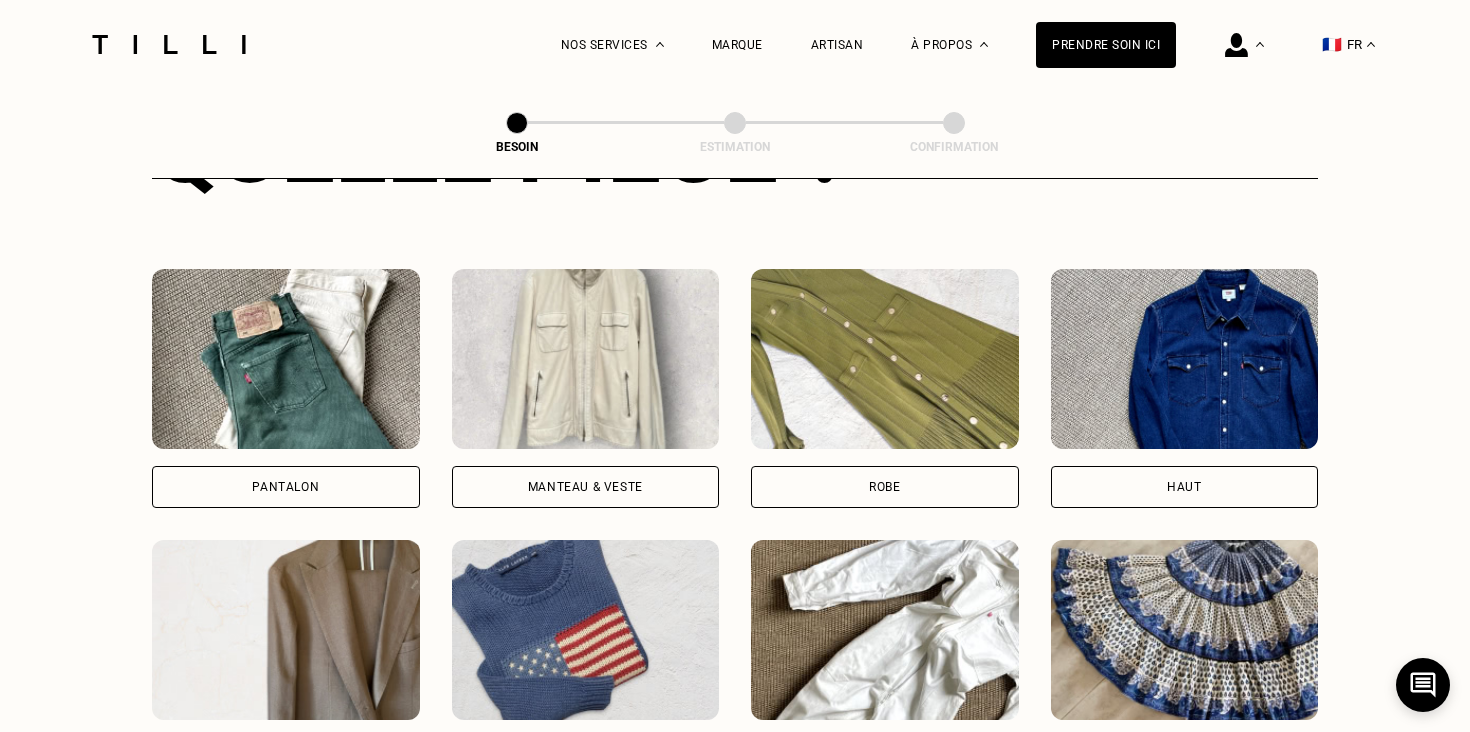 scroll, scrollTop: 909, scrollLeft: 0, axis: vertical 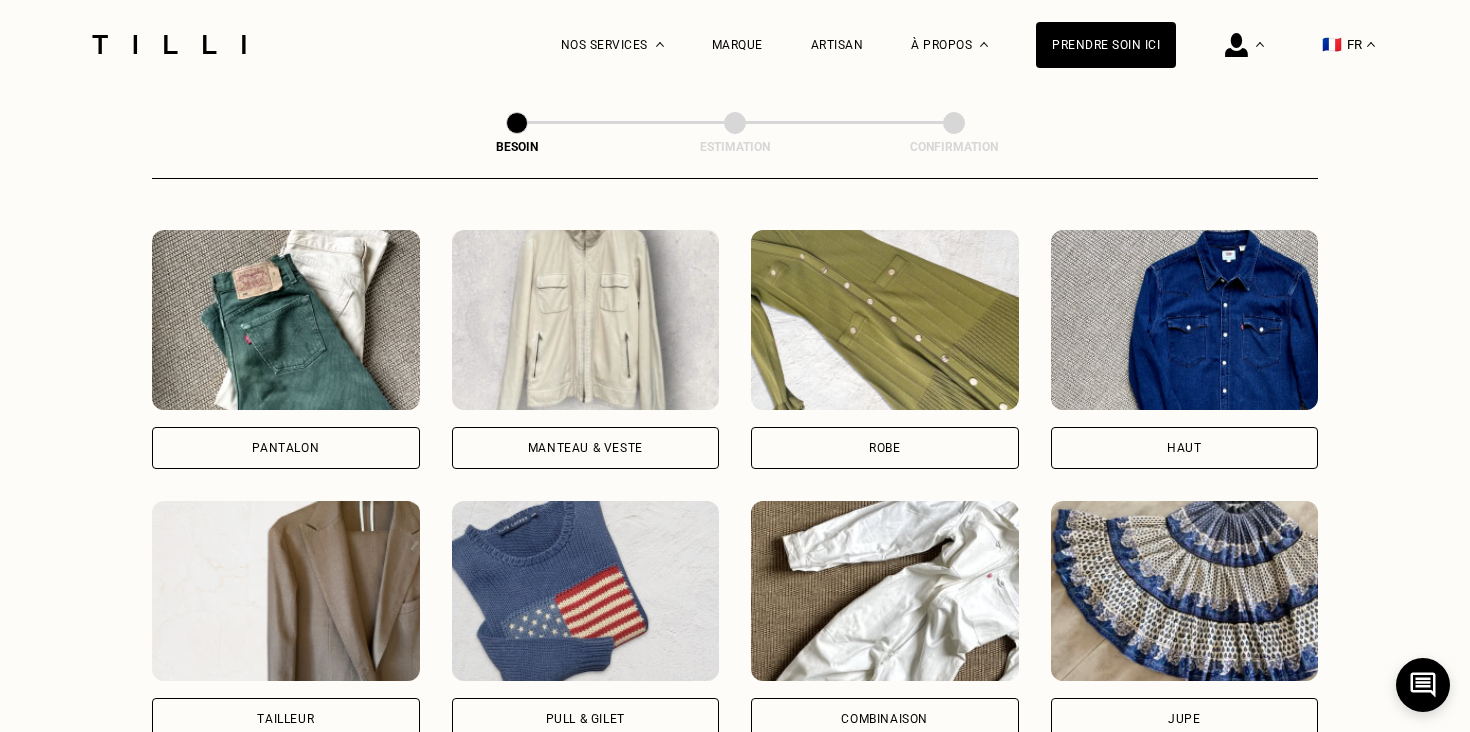 click on "Robe" at bounding box center [885, 448] 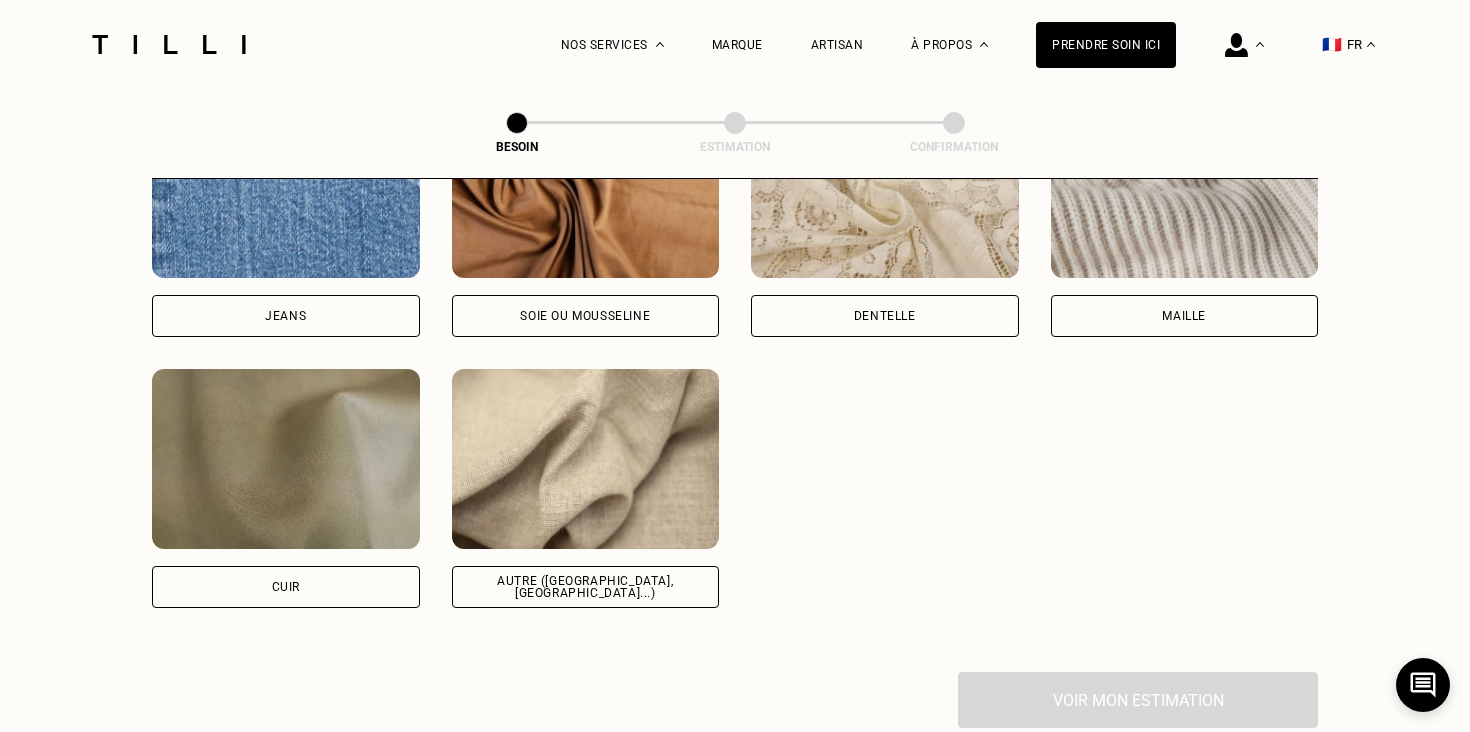 scroll, scrollTop: 2303, scrollLeft: 0, axis: vertical 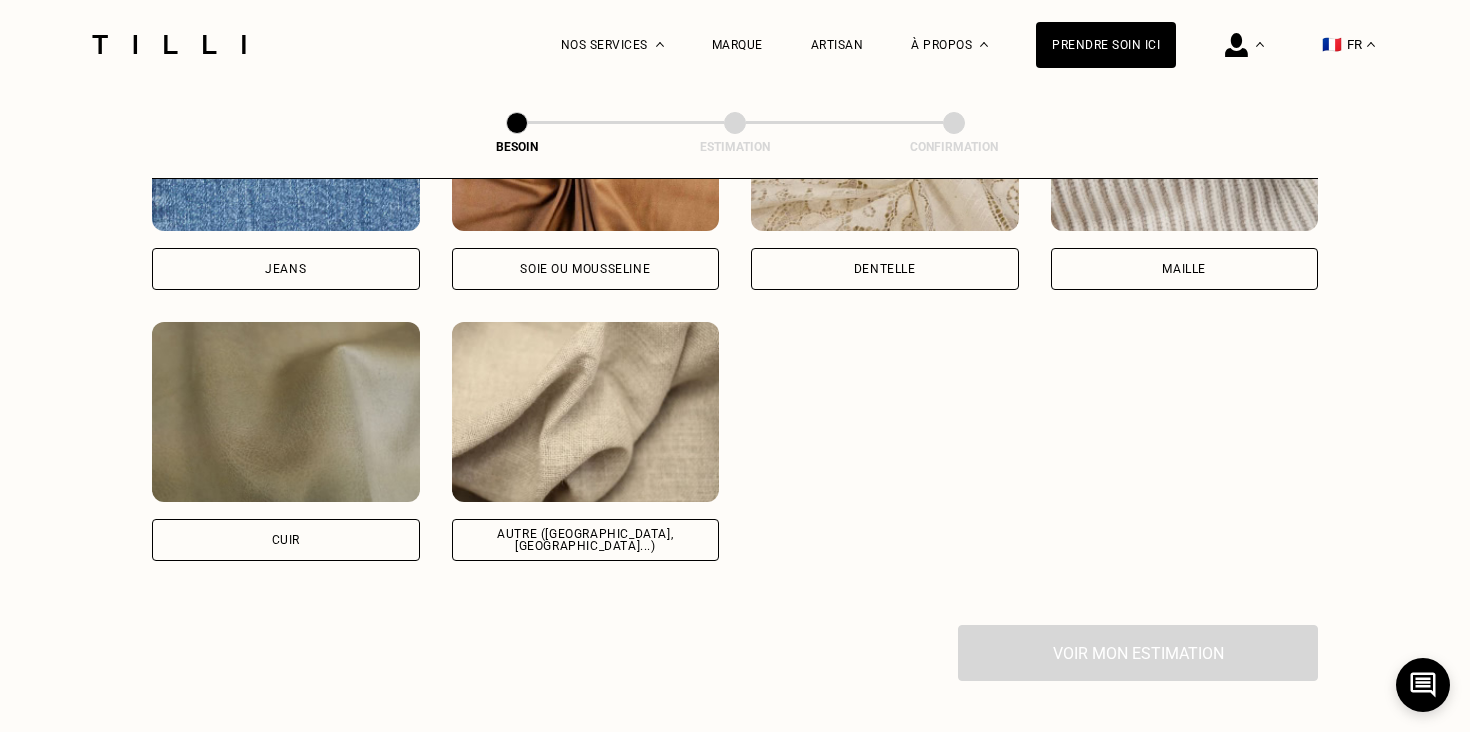 click at bounding box center (586, 412) 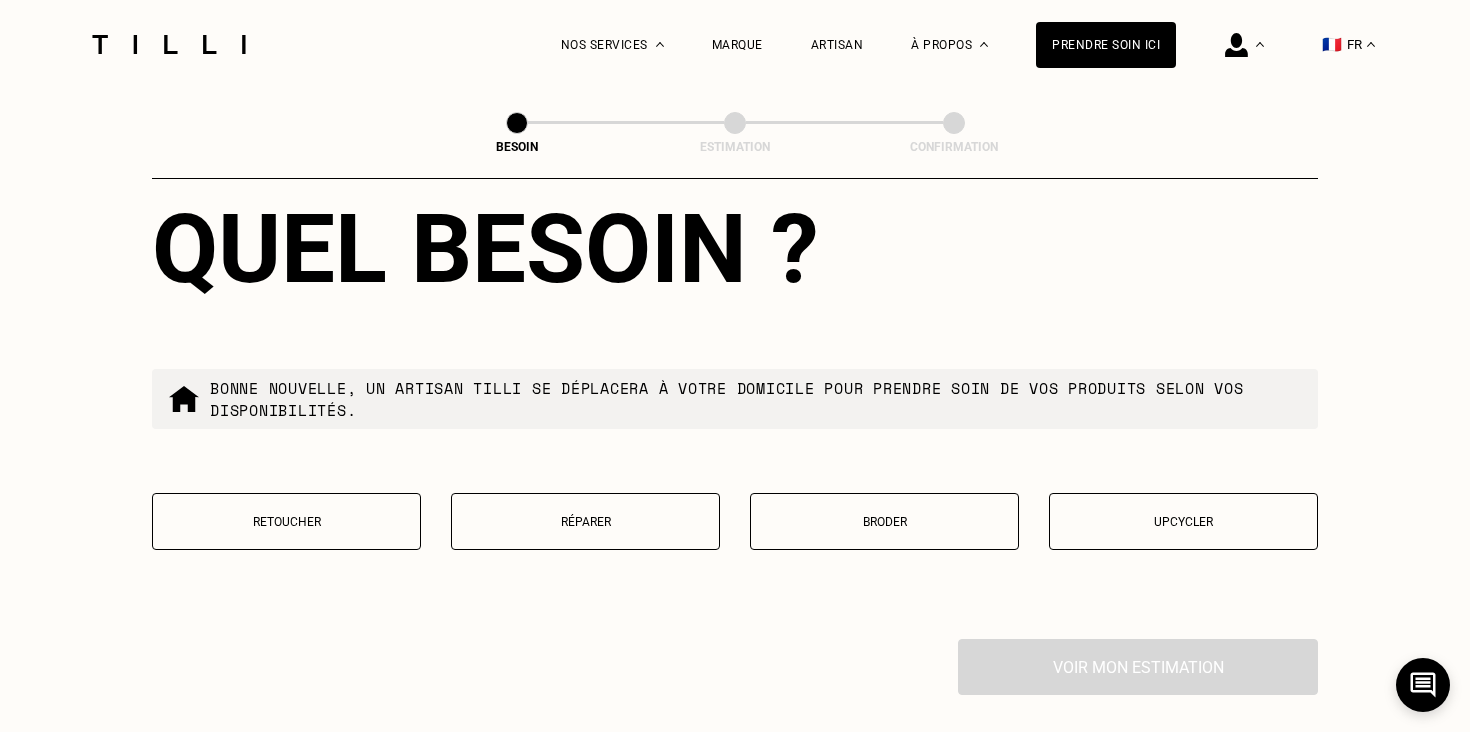 scroll, scrollTop: 3336, scrollLeft: 0, axis: vertical 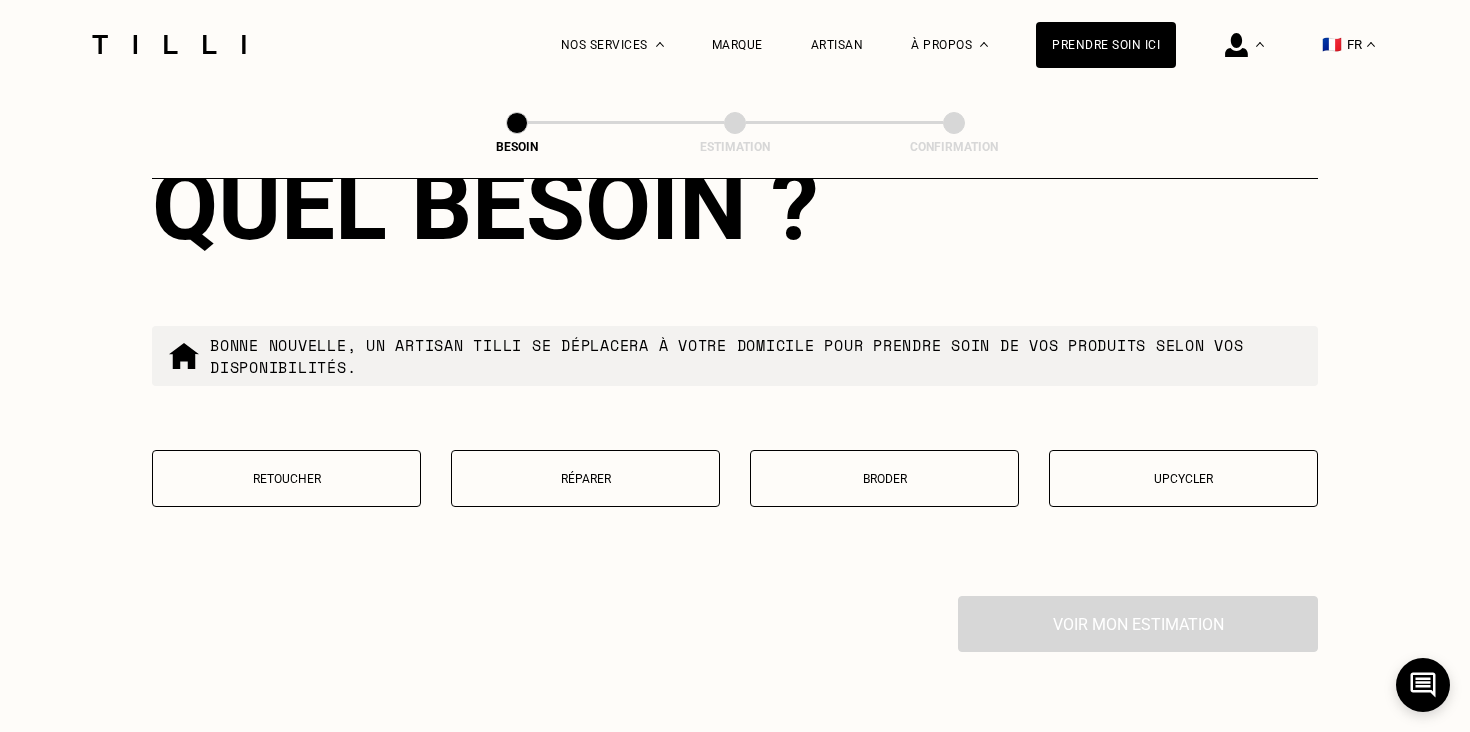click on "Retoucher" at bounding box center [286, 479] 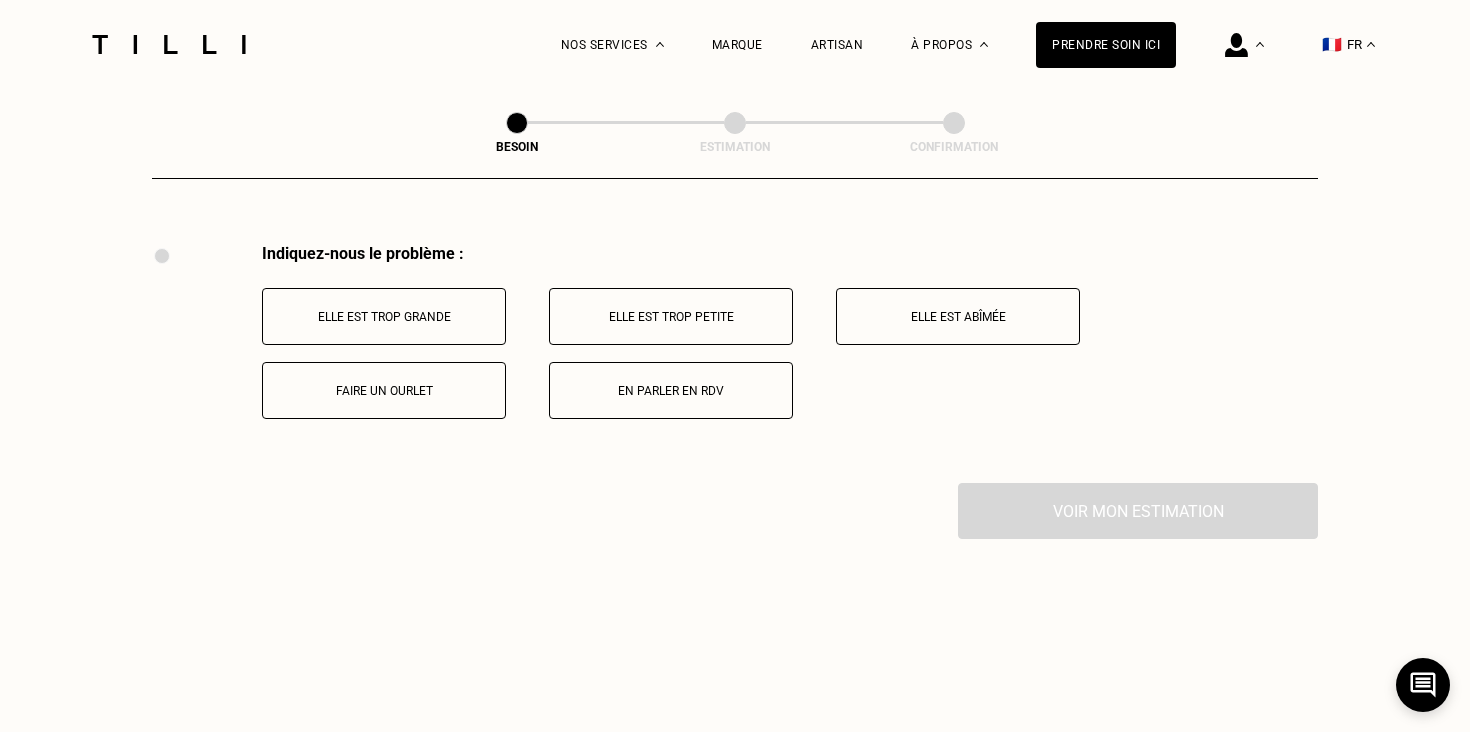 scroll, scrollTop: 3693, scrollLeft: 0, axis: vertical 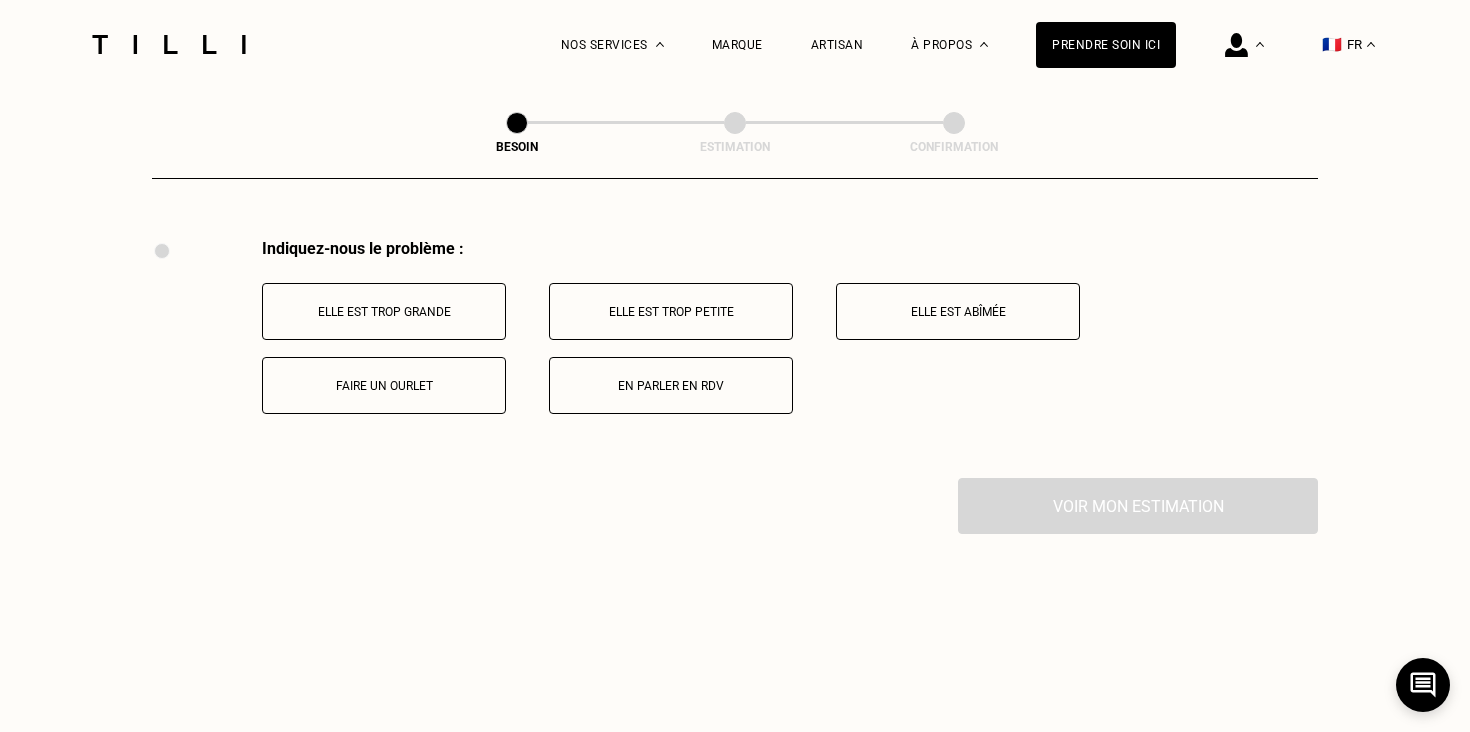 click on "Elle est trop grande" at bounding box center [384, 311] 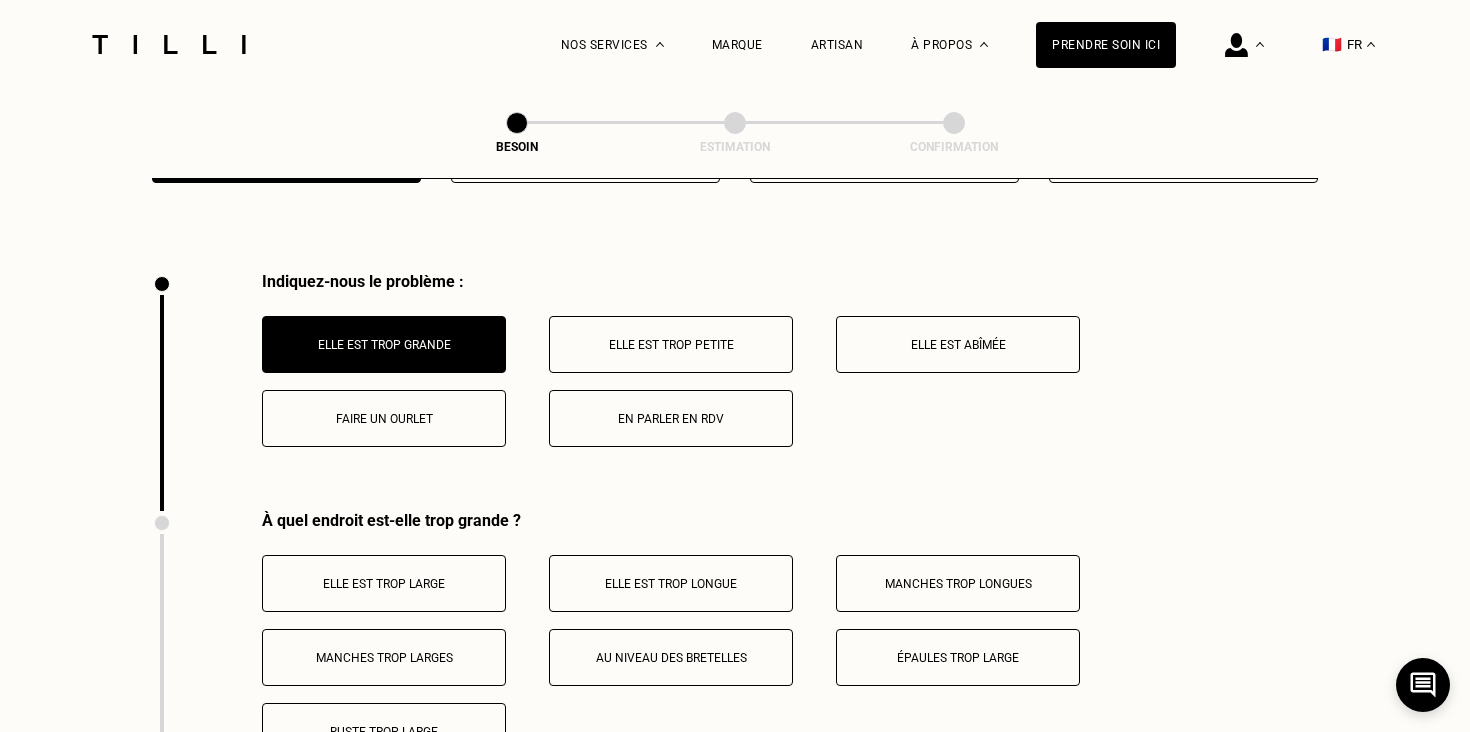 scroll, scrollTop: 3664, scrollLeft: 0, axis: vertical 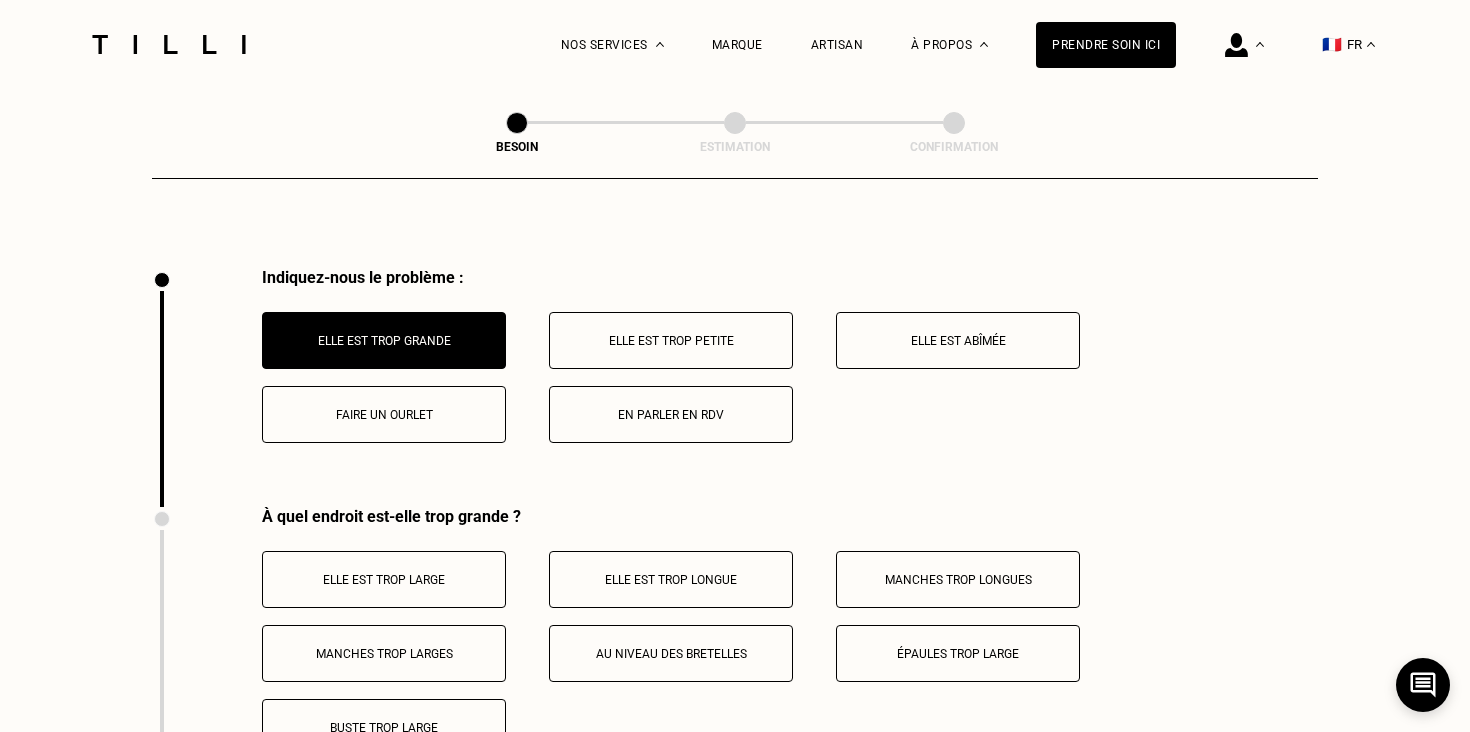 click on "Faire un ourlet" at bounding box center (384, 415) 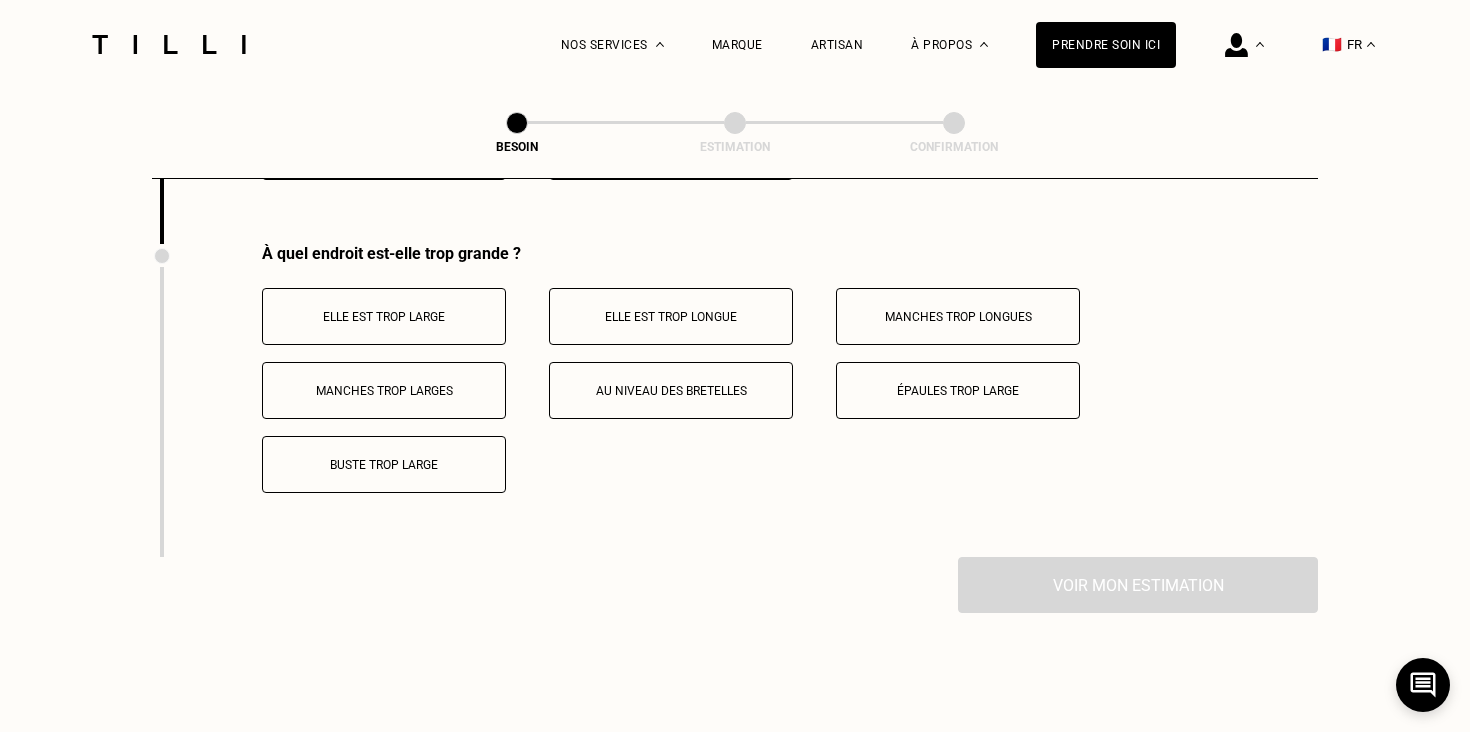 scroll, scrollTop: 3779, scrollLeft: 0, axis: vertical 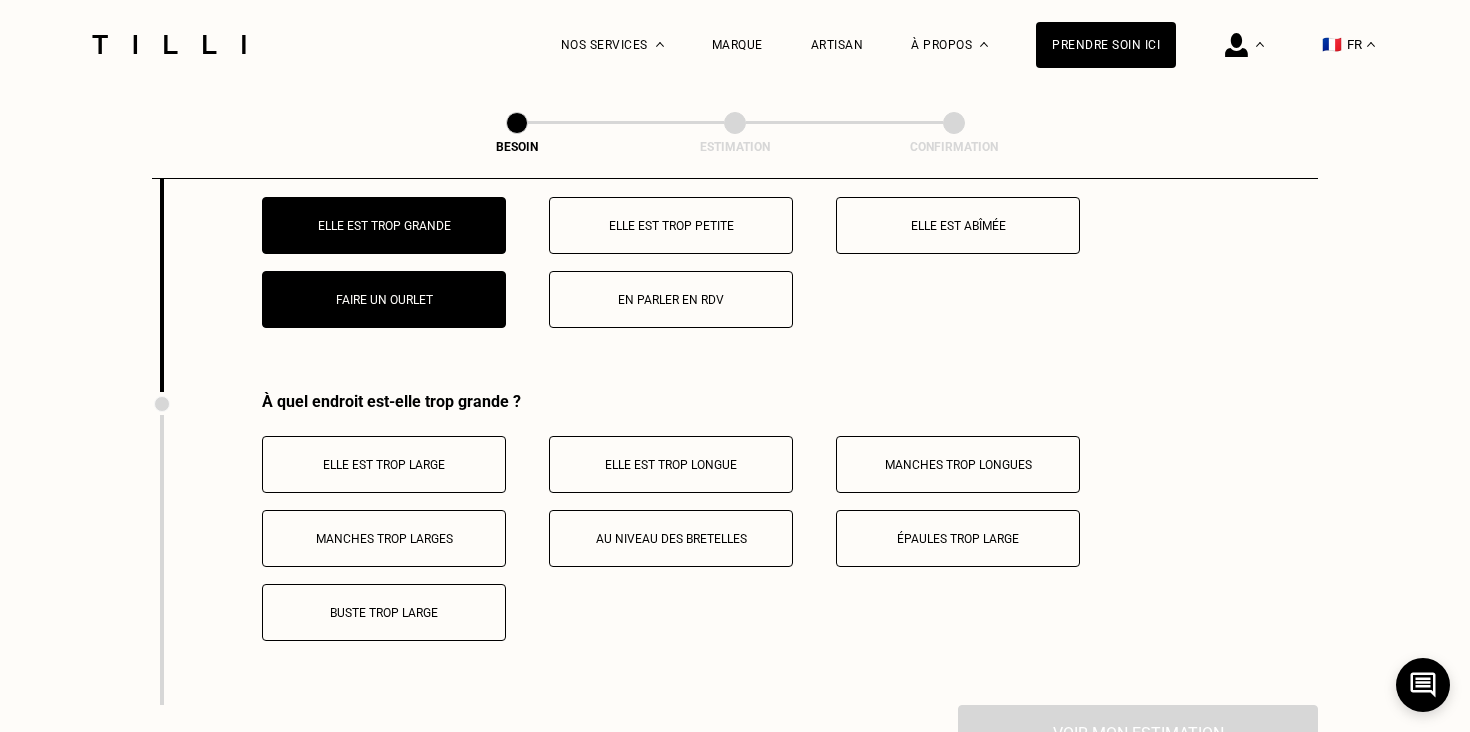 click on "Elle est trop grande" at bounding box center [384, 225] 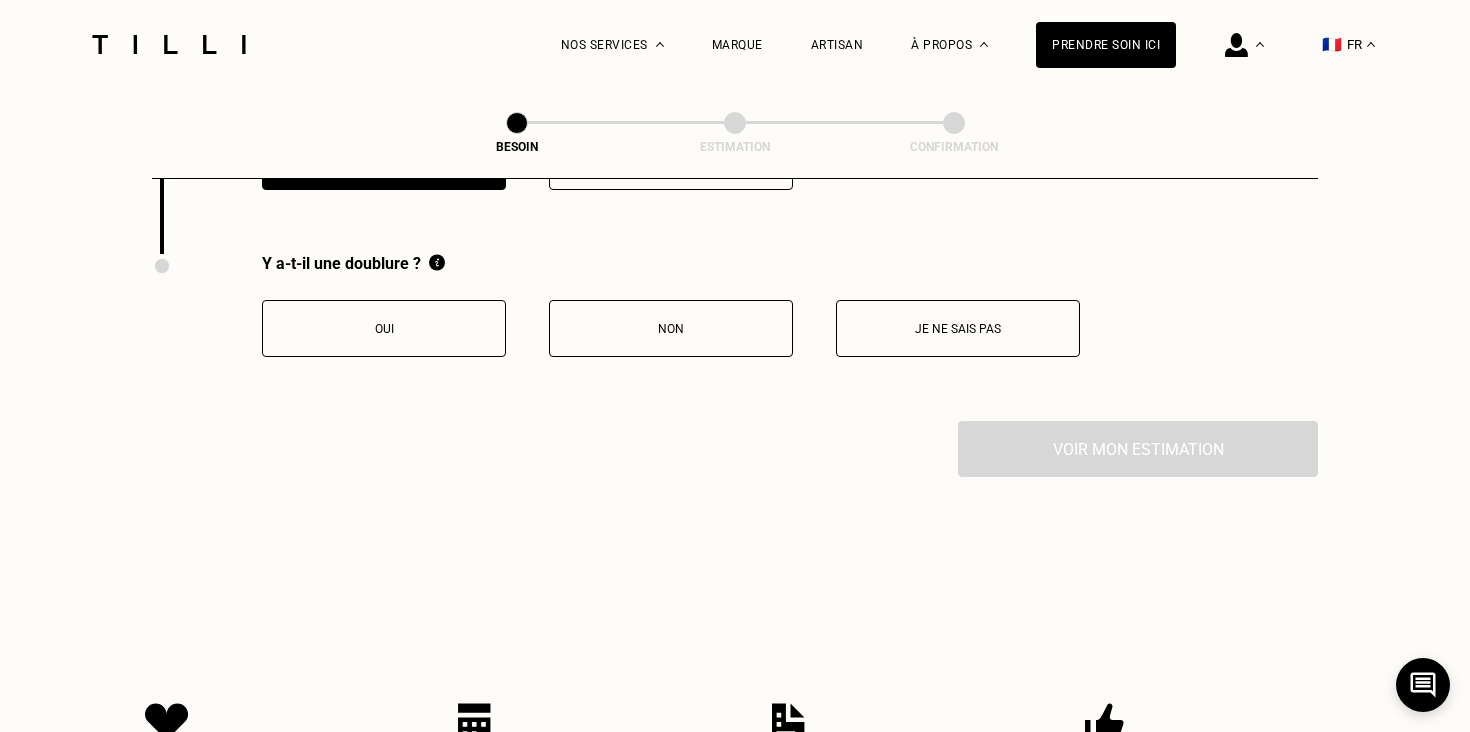 scroll, scrollTop: 3927, scrollLeft: 0, axis: vertical 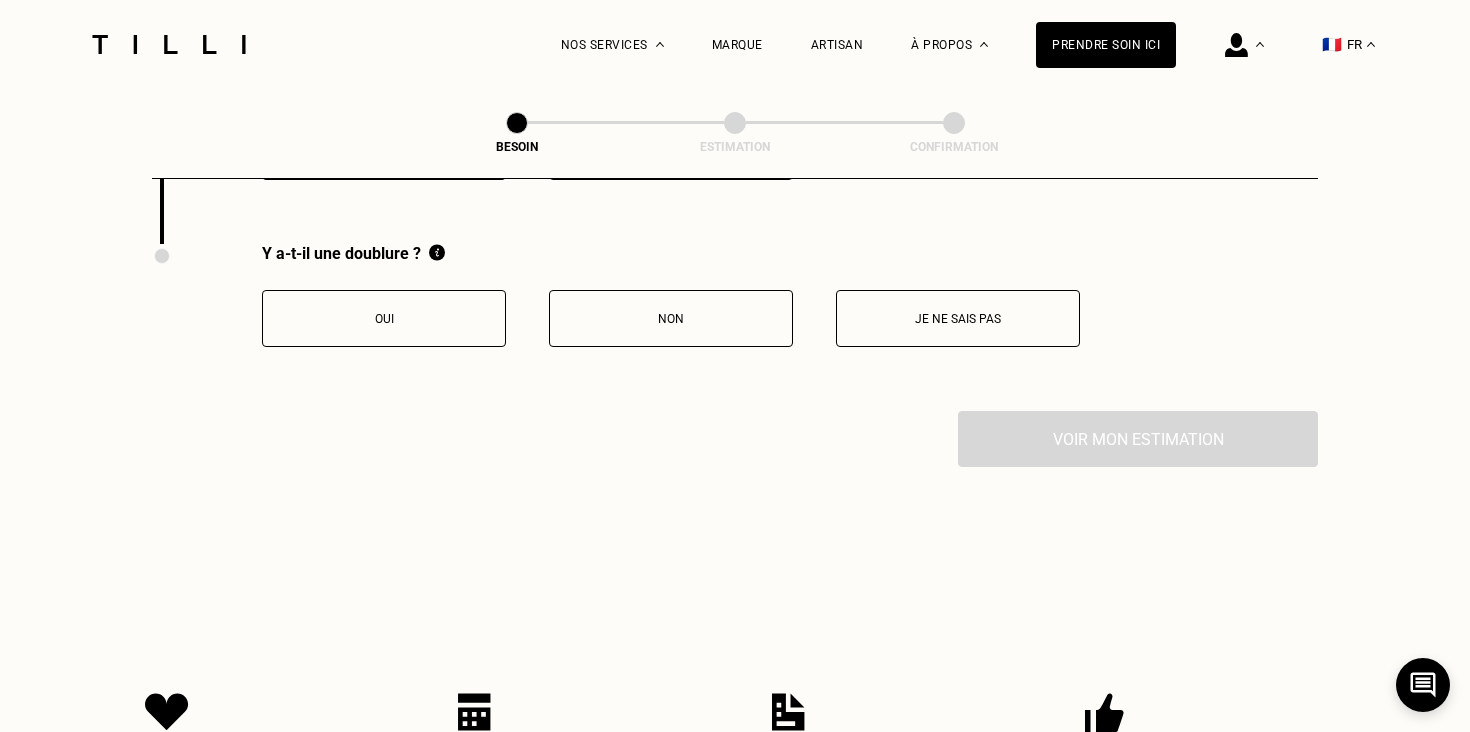 click on "Je ne sais pas" at bounding box center (958, 318) 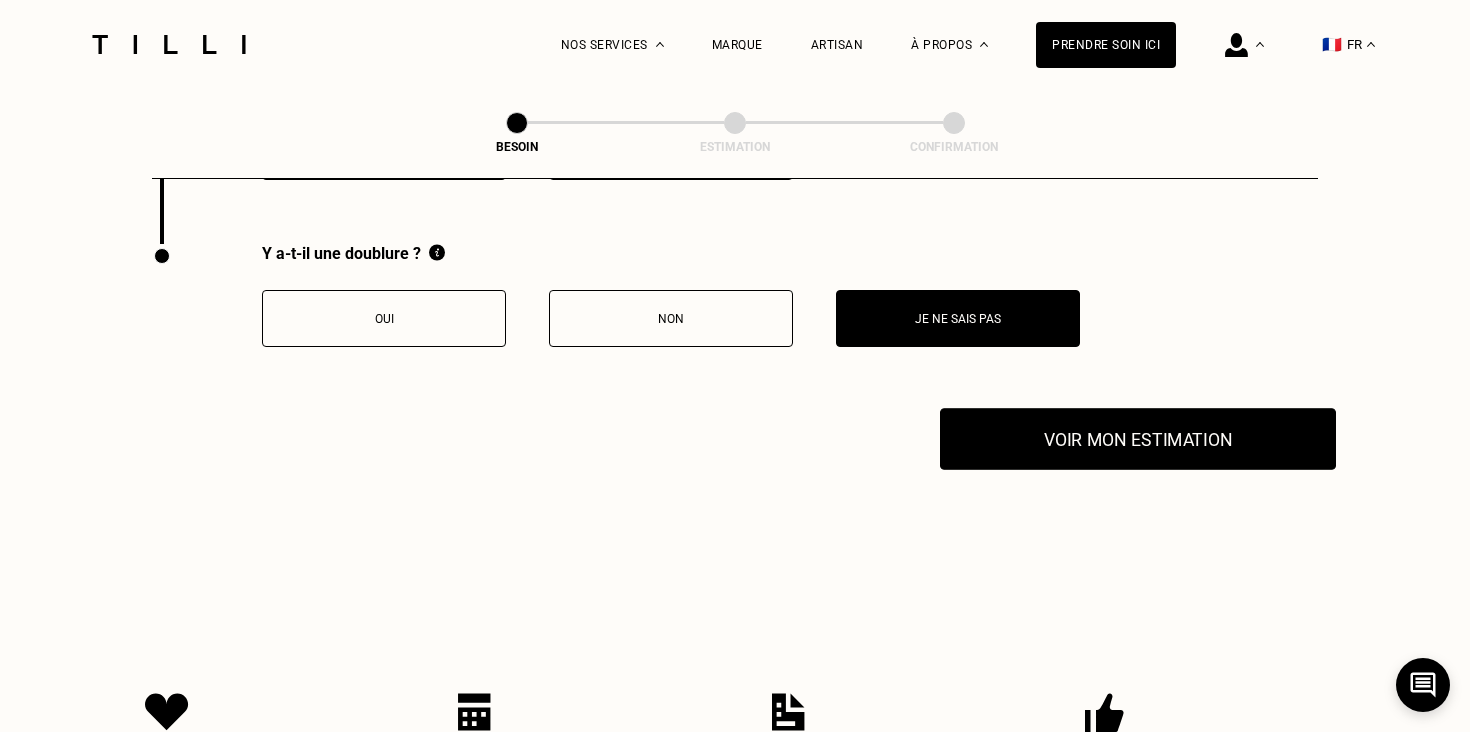 click on "Voir mon estimation" at bounding box center (1138, 439) 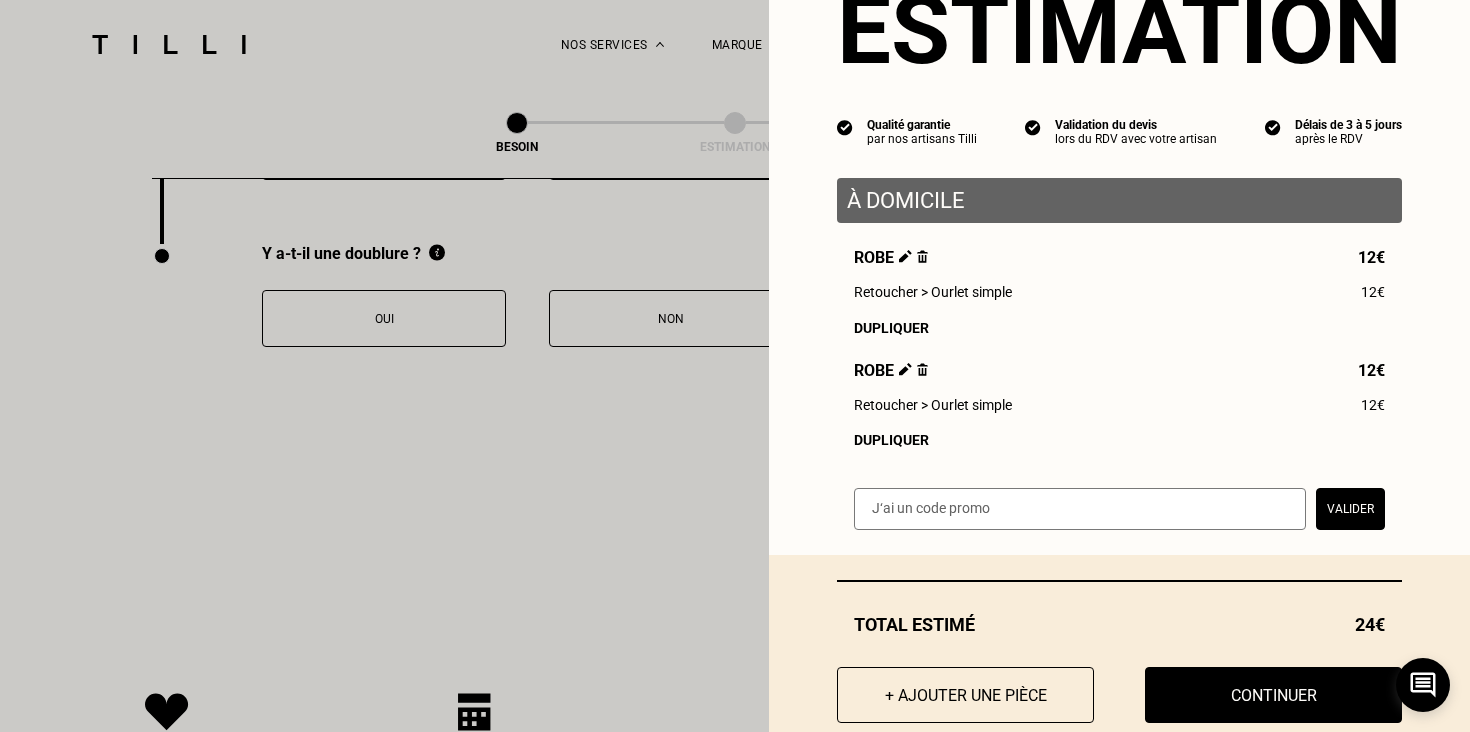 scroll, scrollTop: 116, scrollLeft: 0, axis: vertical 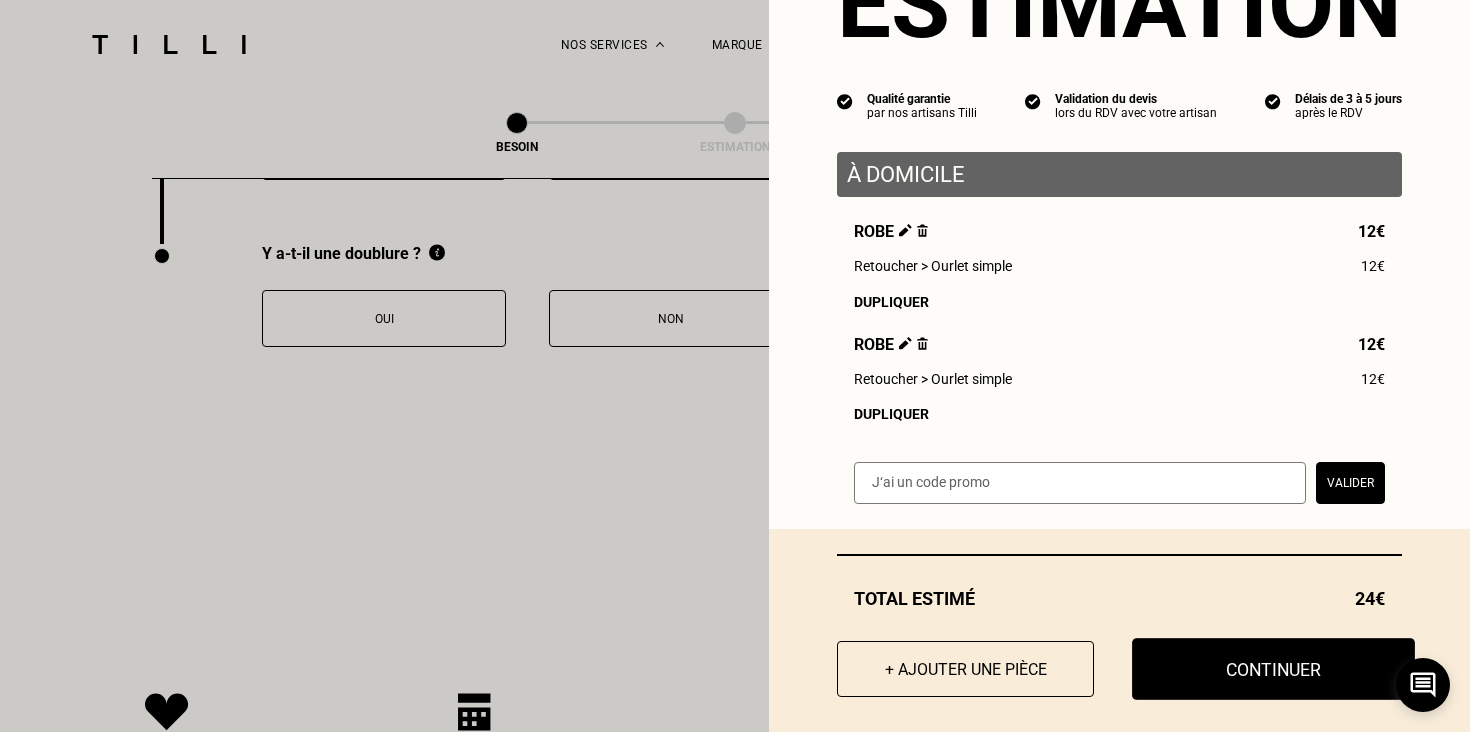 click on "Continuer" at bounding box center [1273, 669] 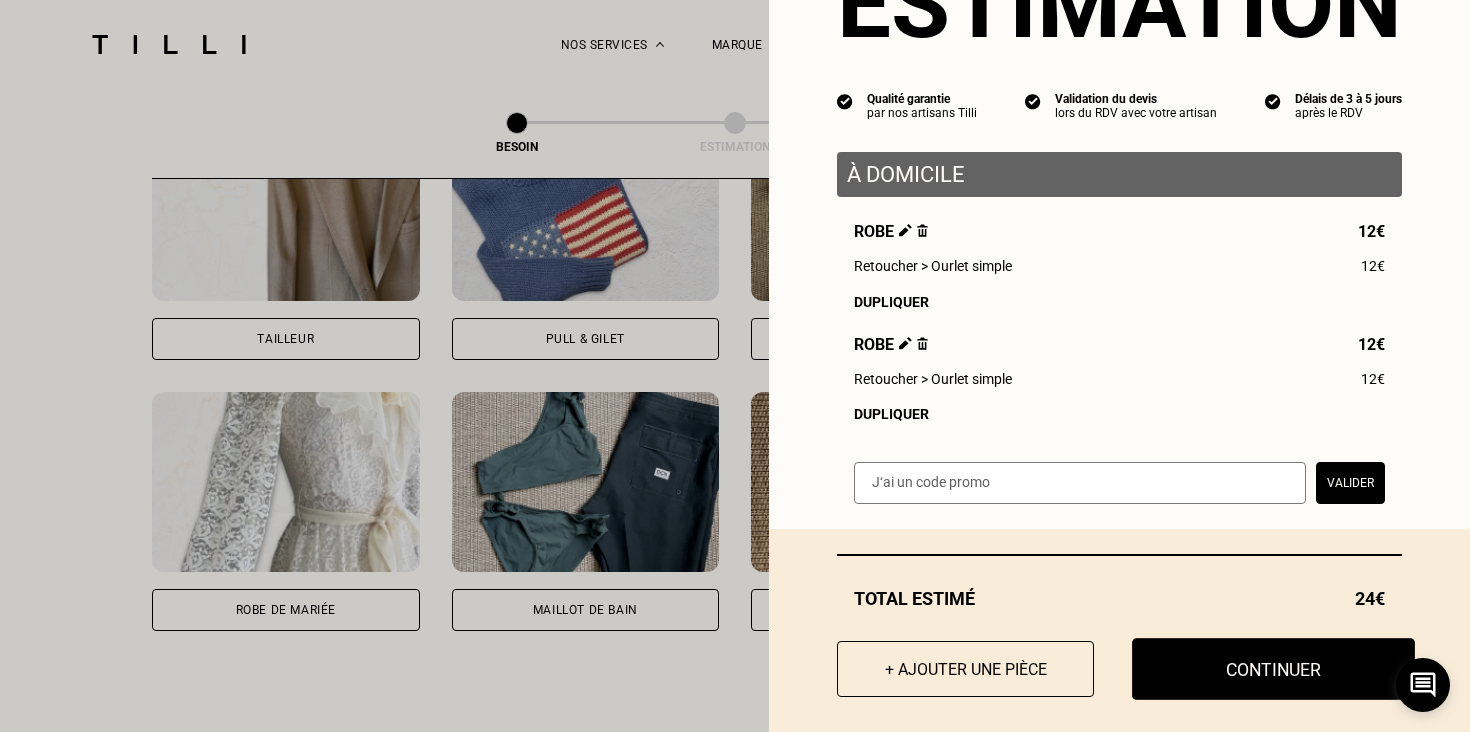 select on "FR" 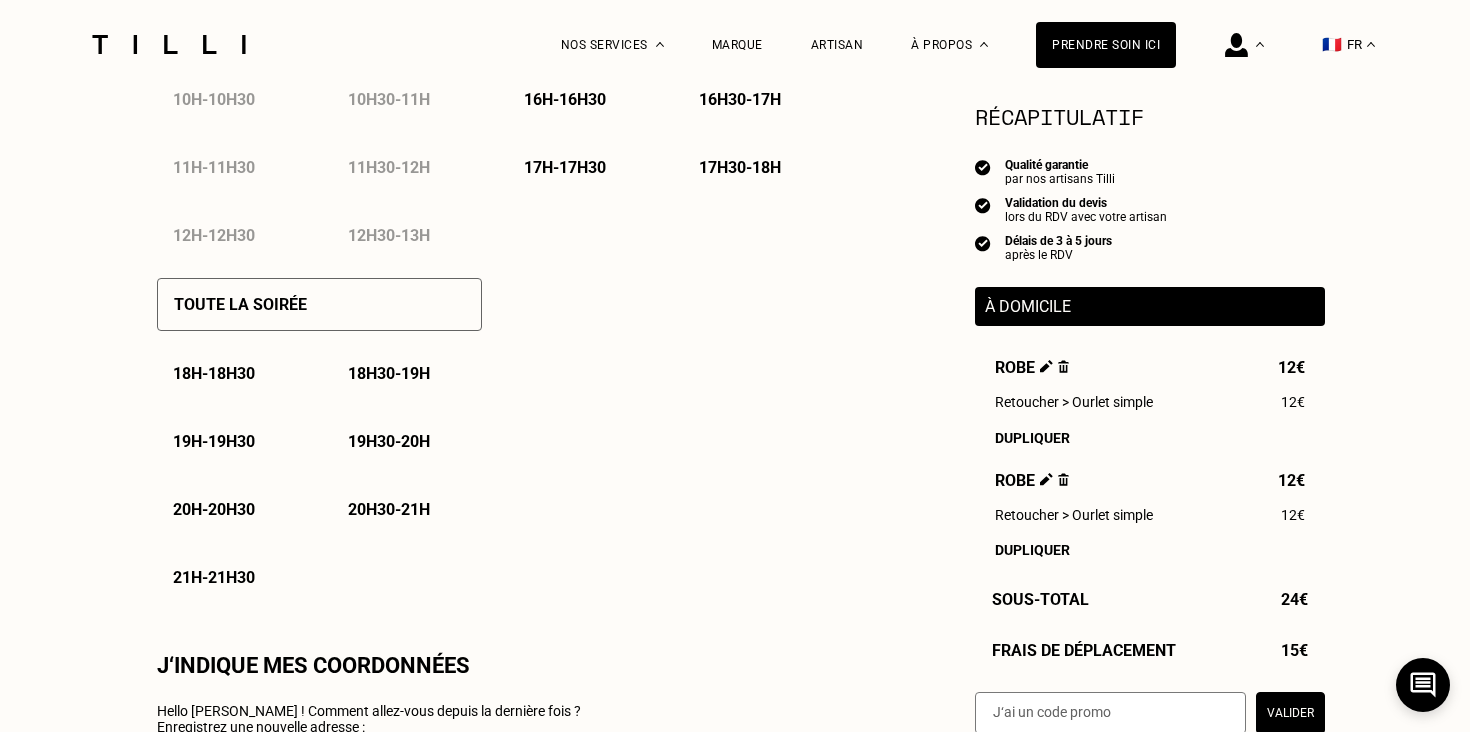 type on "06 83 80 48 33" 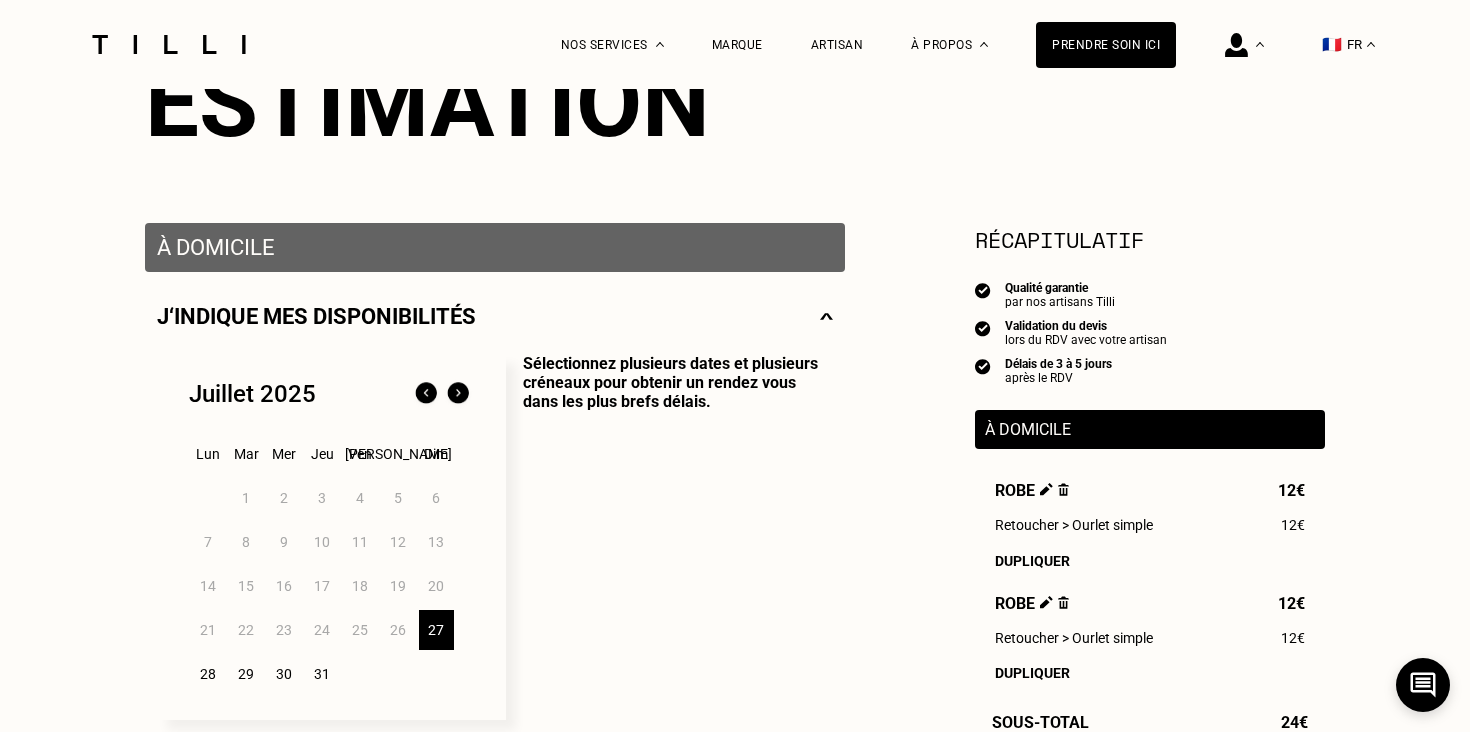 scroll, scrollTop: 419, scrollLeft: 0, axis: vertical 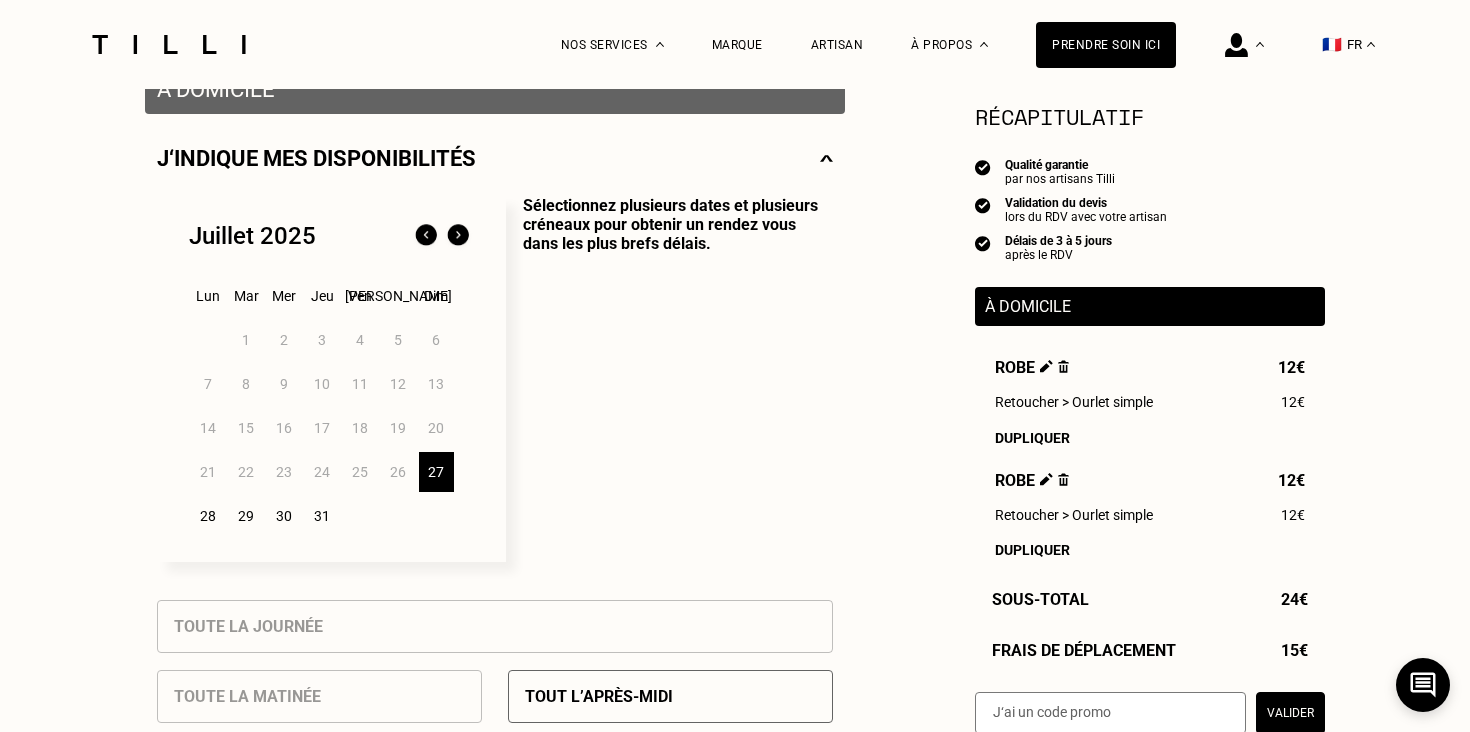 click on "27" at bounding box center [436, 472] 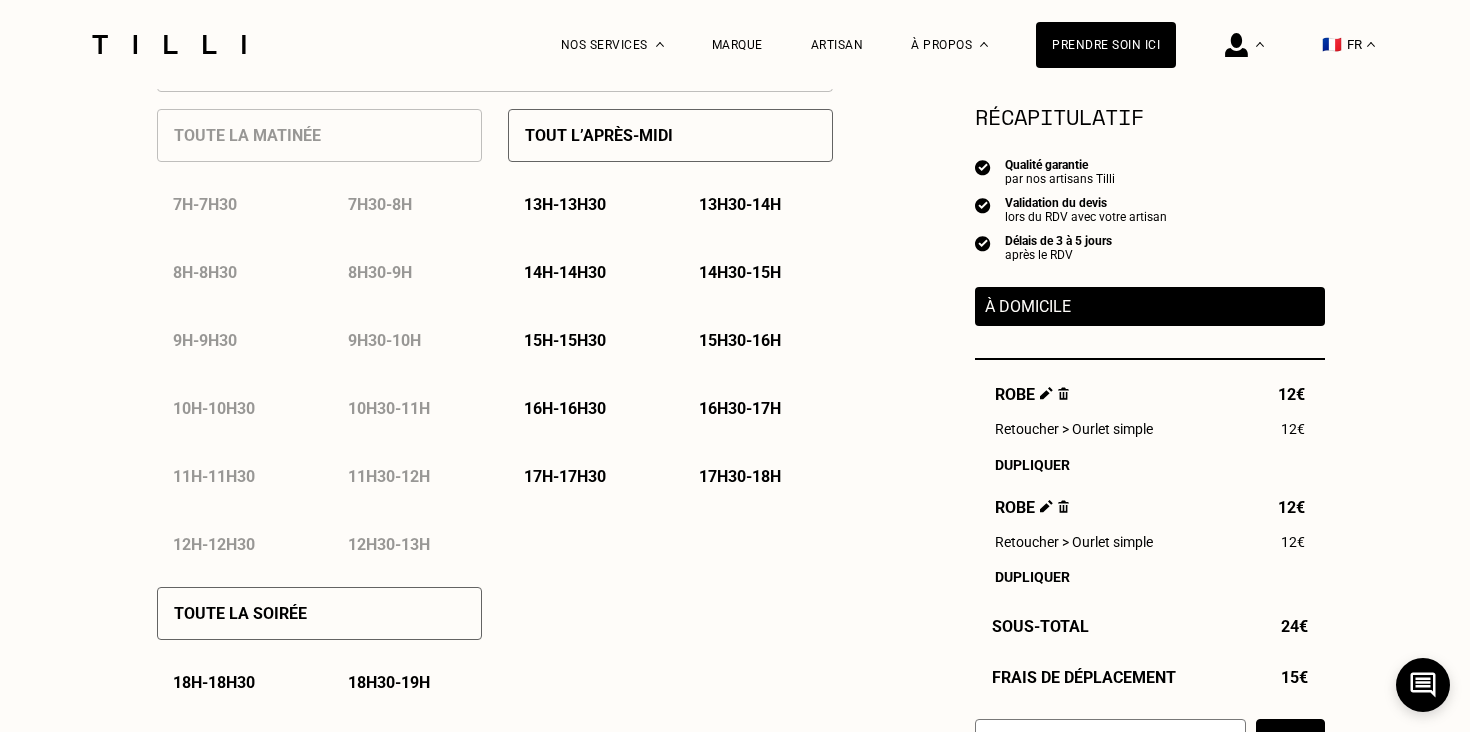 scroll, scrollTop: 986, scrollLeft: 0, axis: vertical 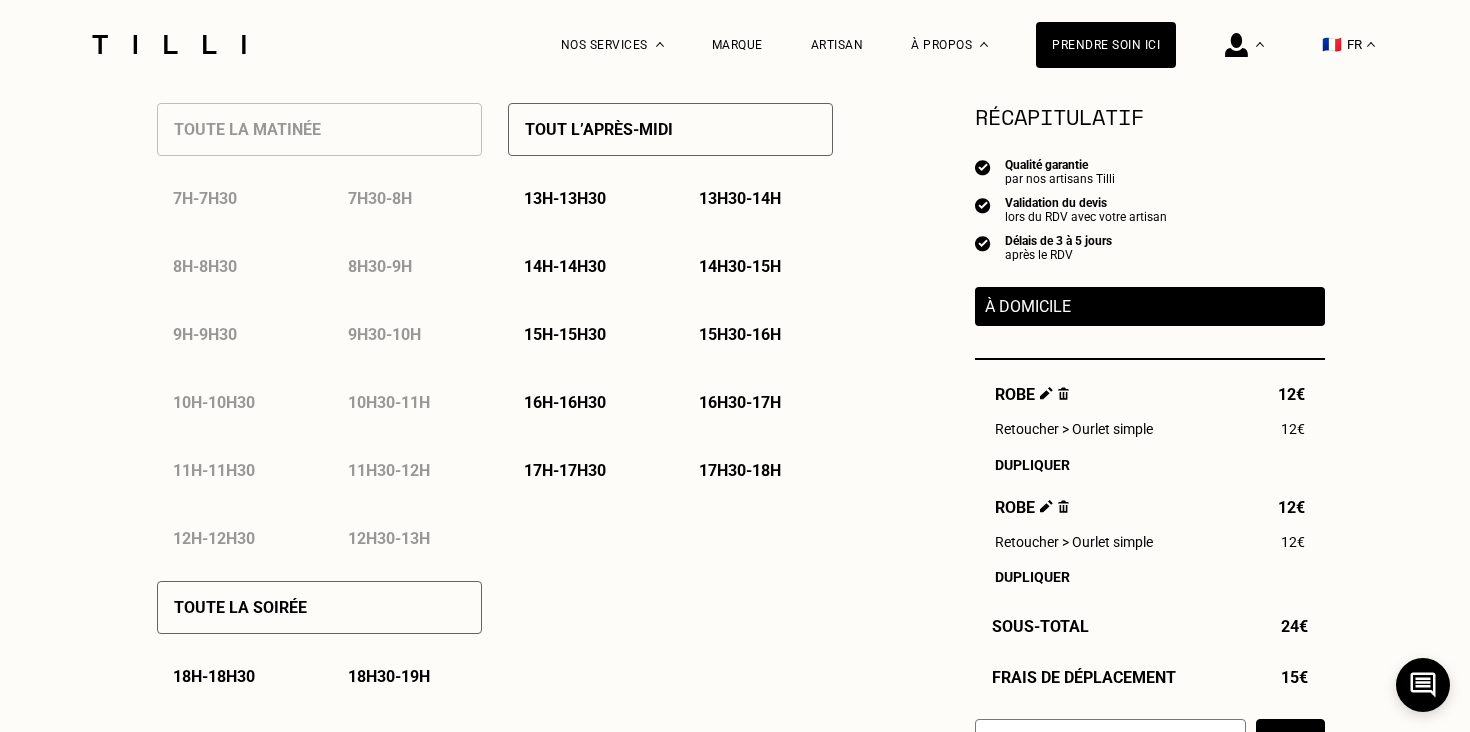 click on "Tout l’après-midi" at bounding box center (599, 129) 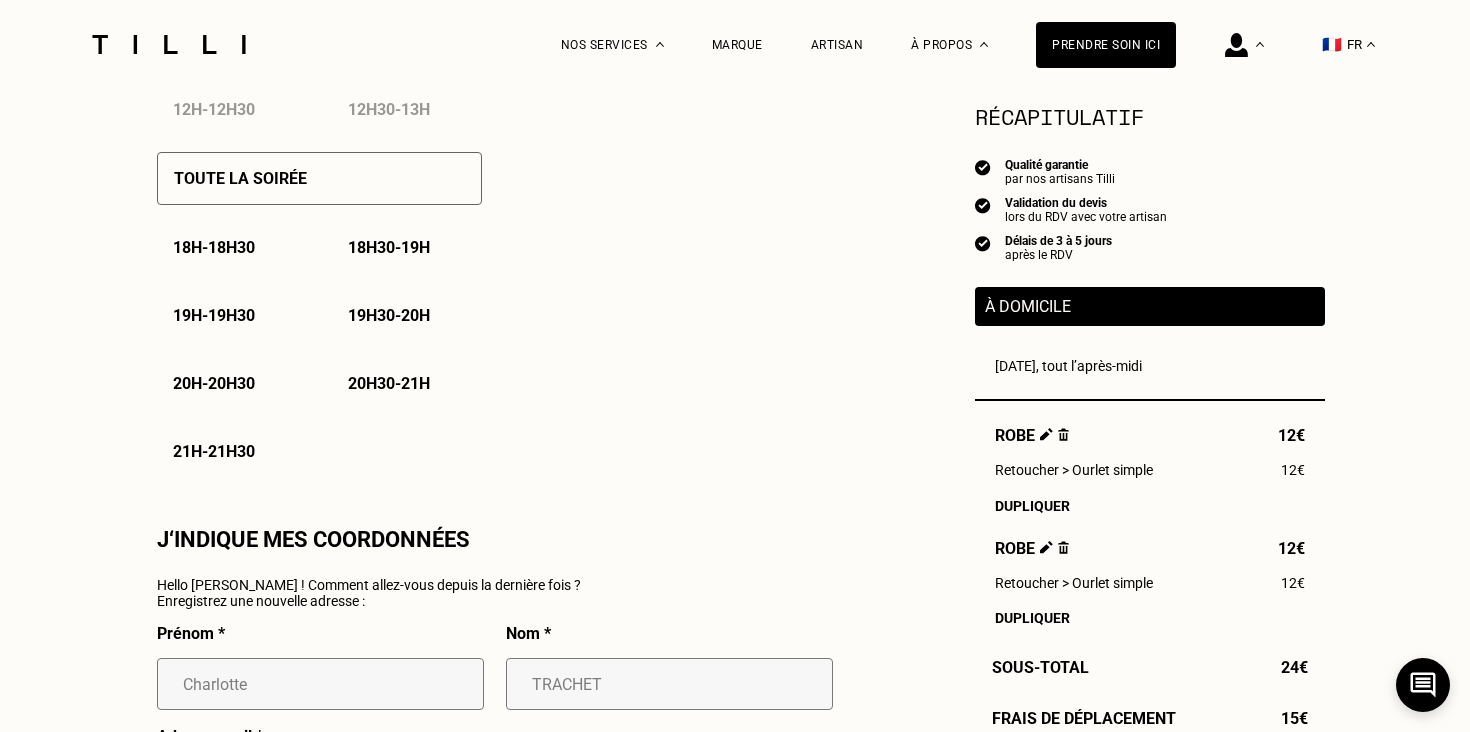 scroll, scrollTop: 1342, scrollLeft: 0, axis: vertical 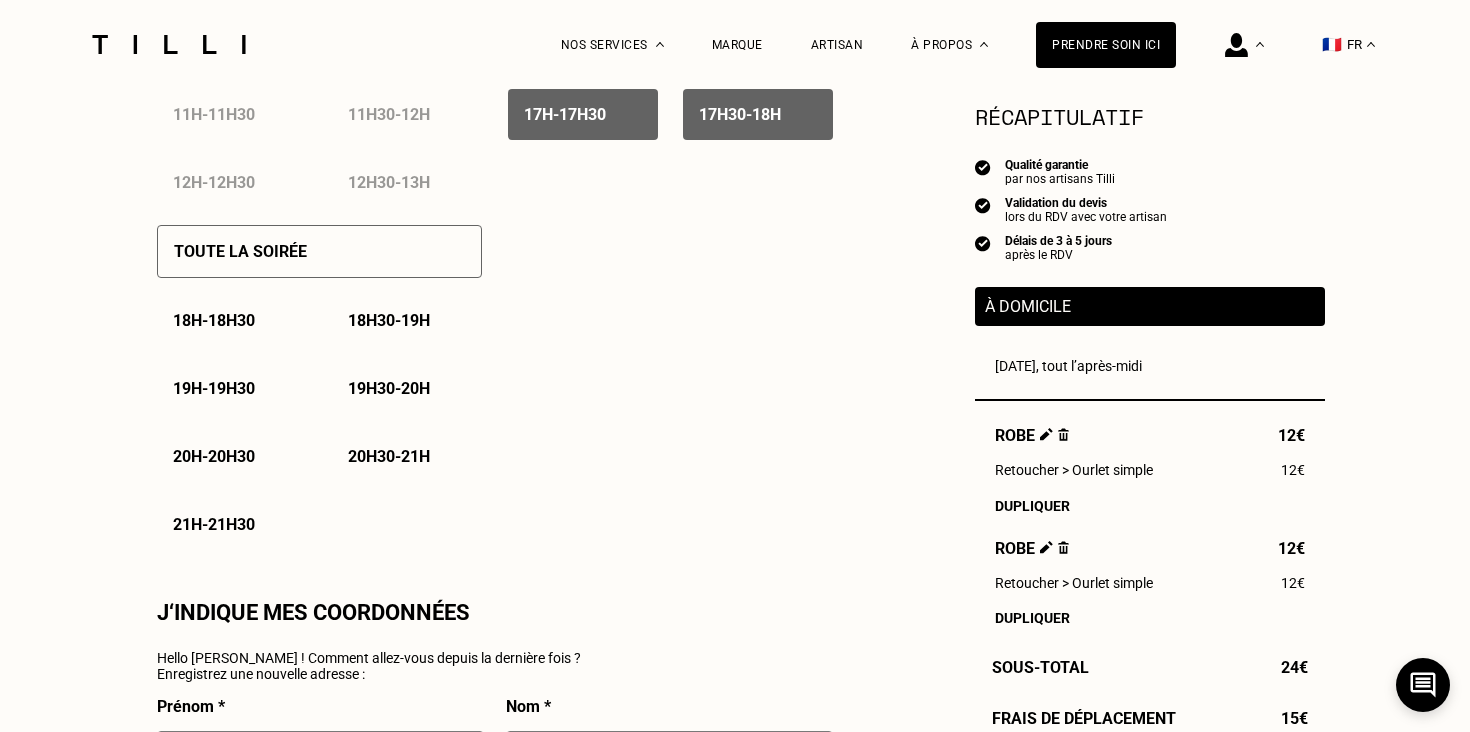 click on "Toute la soirée" at bounding box center (319, 251) 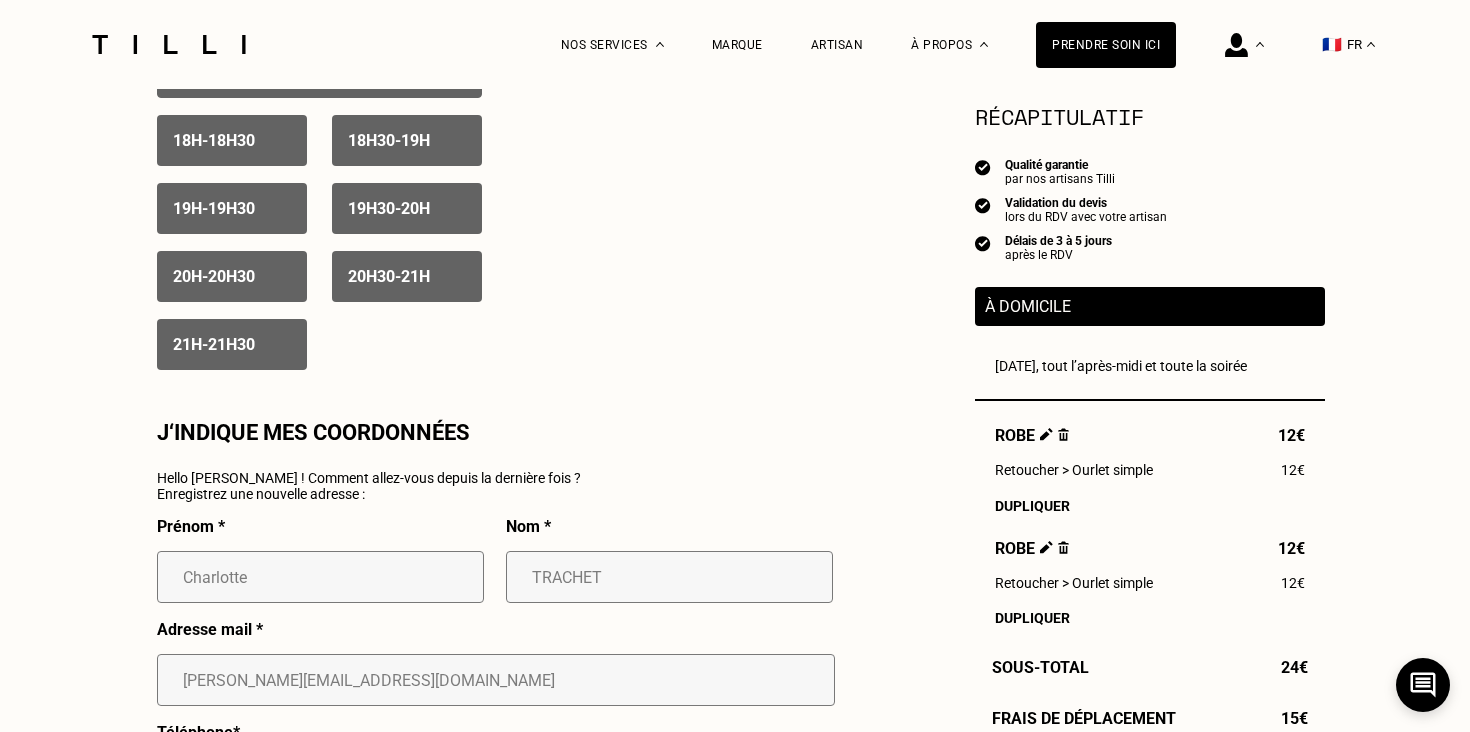 scroll, scrollTop: 1465, scrollLeft: 0, axis: vertical 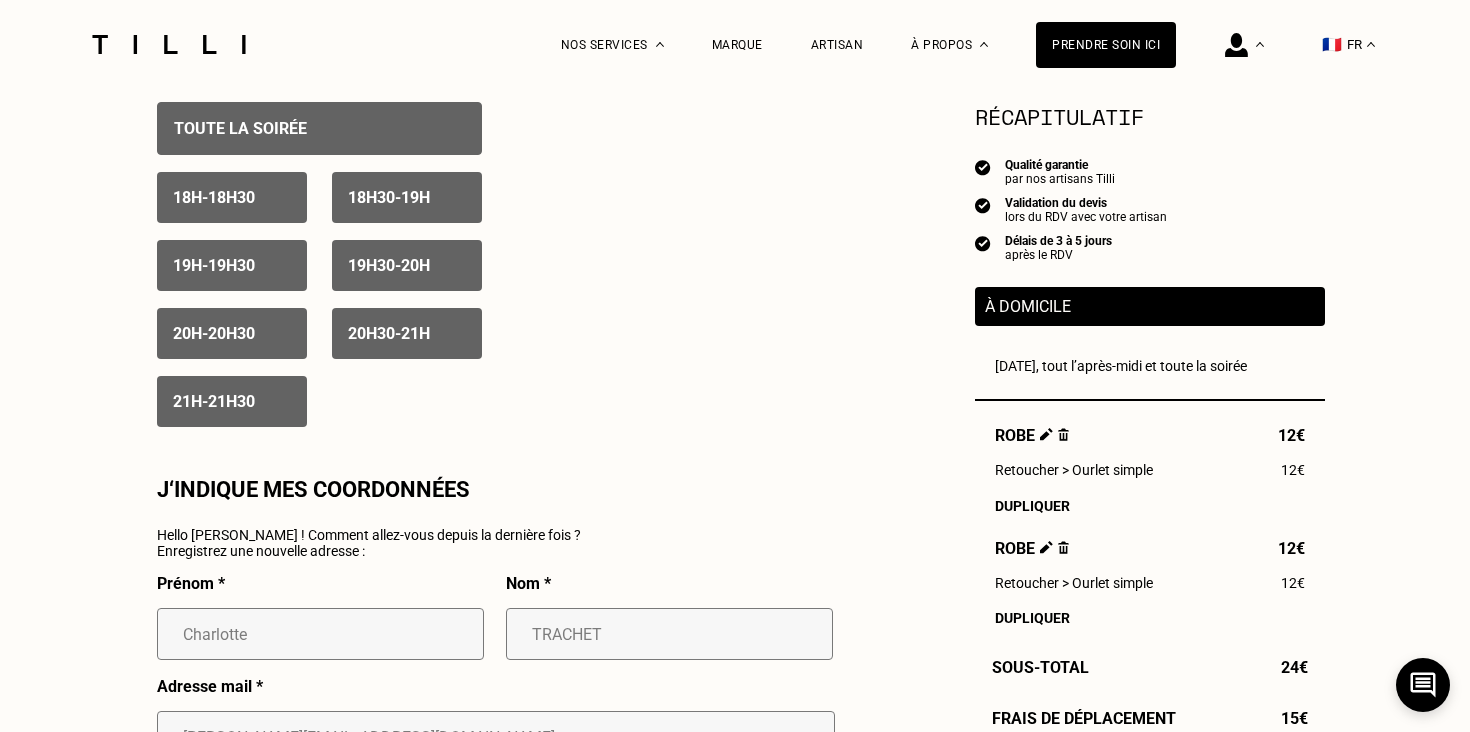 click on "Toute la soirée" at bounding box center [319, 128] 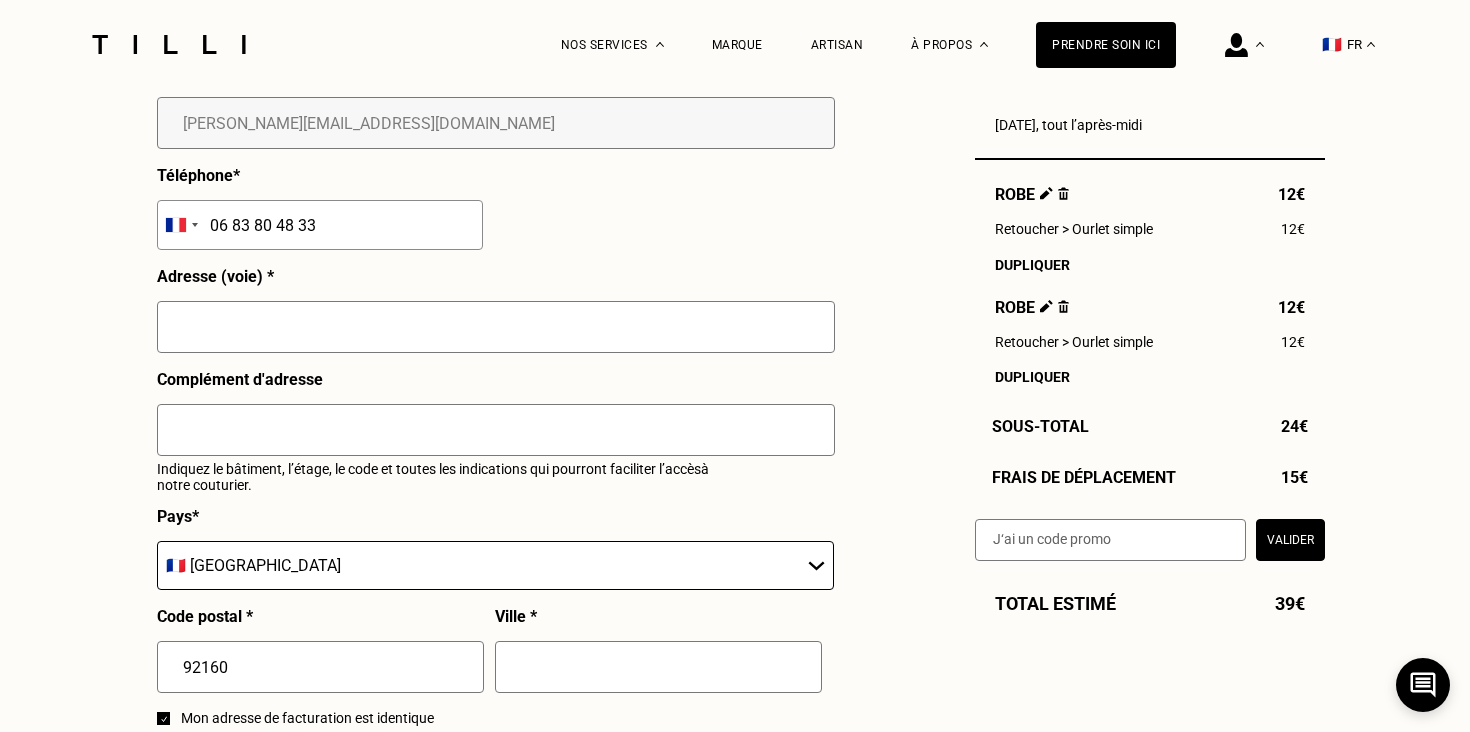 scroll, scrollTop: 2076, scrollLeft: 0, axis: vertical 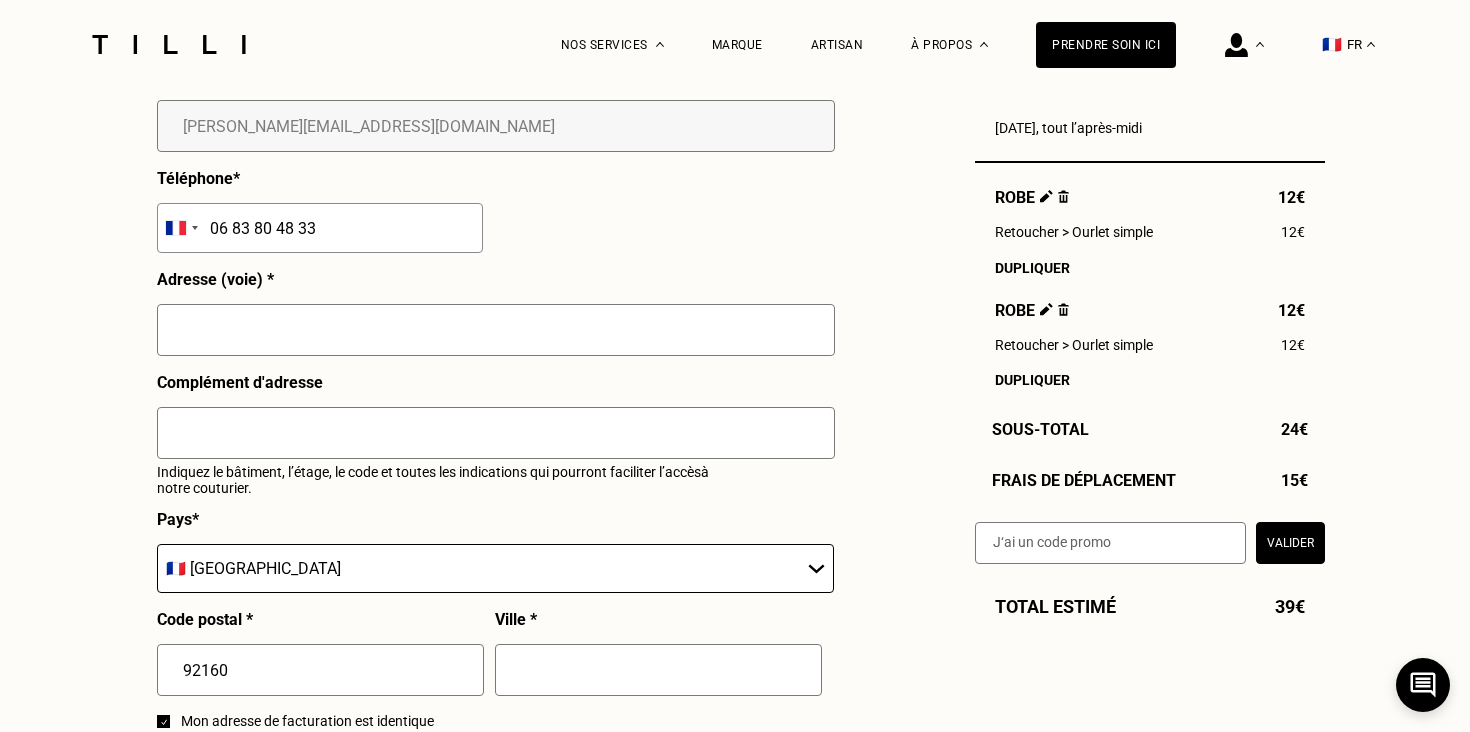 click at bounding box center [1063, 309] 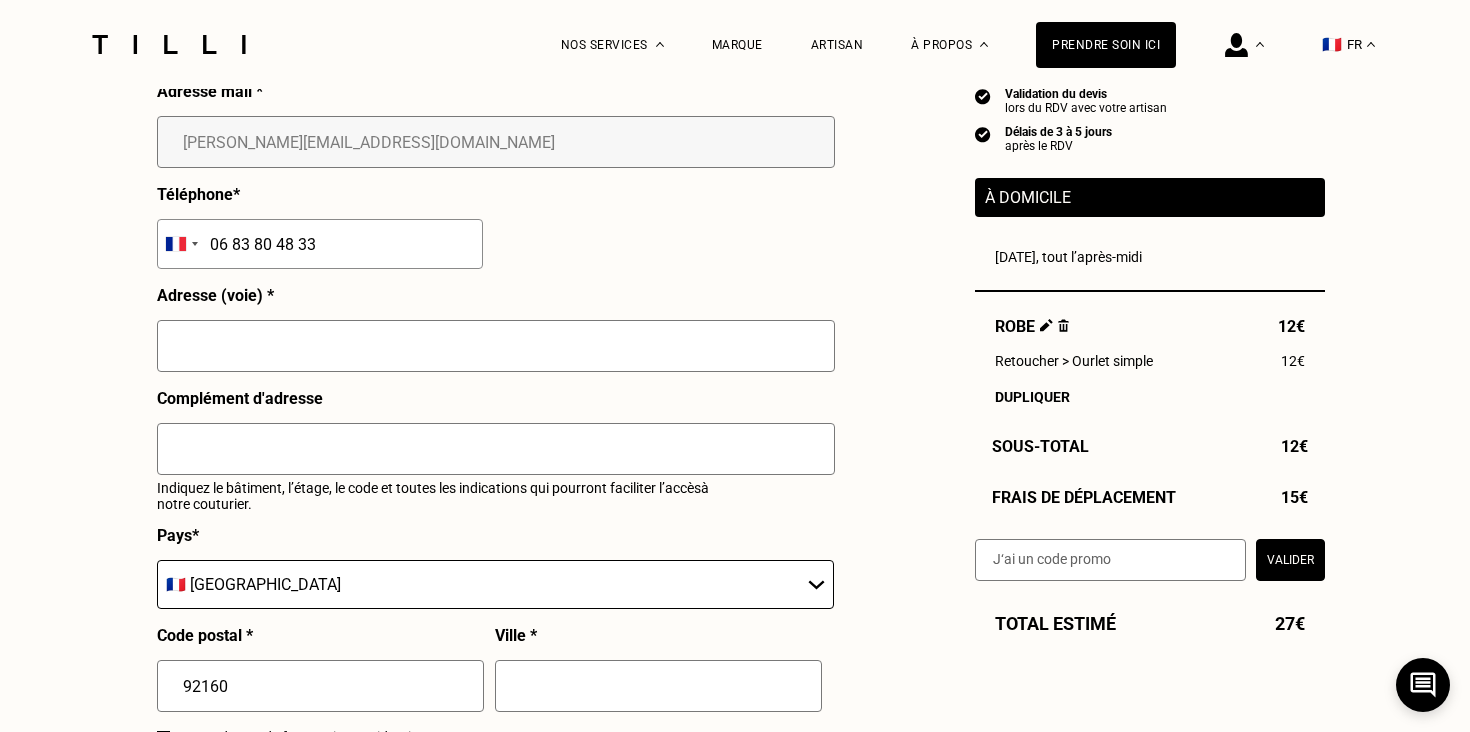 scroll, scrollTop: 2054, scrollLeft: 0, axis: vertical 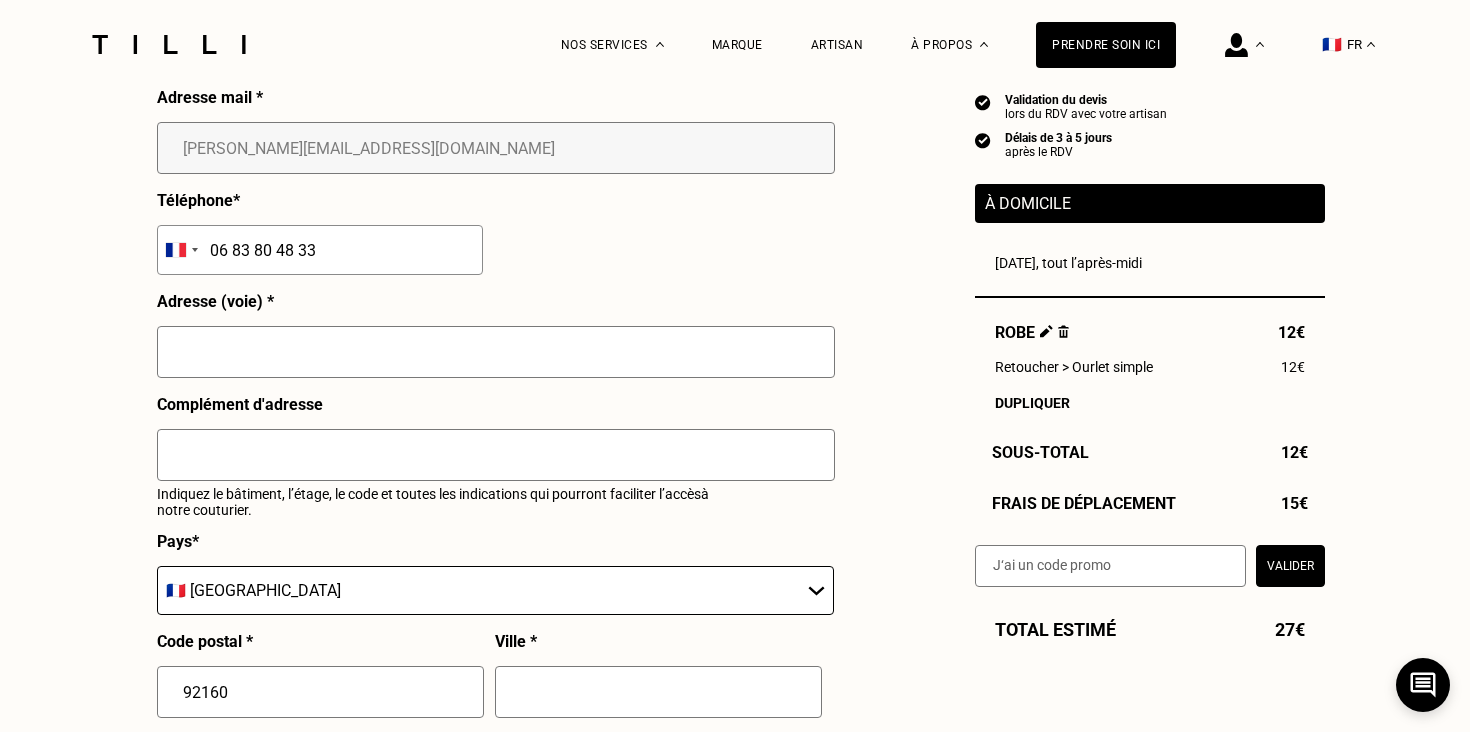 click on "Estimation Récapitulatif Qualité garantie par nos artisans Tilli Validation du devis lors du RDV avec votre artisan Délais de 3 à 5 jours après le RDV À domicile  [DATE], tout l’après-midi Robe 12€ Retoucher > Ourlet simple 12€ Dupliquer Sous-Total   12€ Frais de déplacement   15€ Valider Total estimé 27€ À domicile J‘indique mes disponibilités [DATE] Lun Mar Mer Jeu Ven Sam Dim 1 2 3 4 5 6 7 8 9 10 11 12 13 14 15 16 17 18 19 20 21 22 23 24 25 26 27 28 29 30 31 Sélectionnez plusieurs dates et plusieurs créneaux pour obtenir un rendez vous dans les plus brefs délais. Toute la journée Toute la matinée 7h  -  7h30 7h30  -  8h 8h  -  8h30 8h30  -  9h 9h  -  9h30 9h30  -  10h 10h  -  10h30 10h30  -  11h 11h  -  11h30 11h30  -  12h 12h  -  12h30 12h30  -  13h Tout l’après-midi 13h  -  13h30 13h30  -  14h 14h  -  14h30 14h30  -  15h 15h  -  15h30 15h30  -  16h 16h  -  16h30 16h30  -  17h 17h  -  17h30 17h30  -  18h Toute la soirée 18h  -  18h30 18h30  -  19h 19h *" at bounding box center [735, -448] 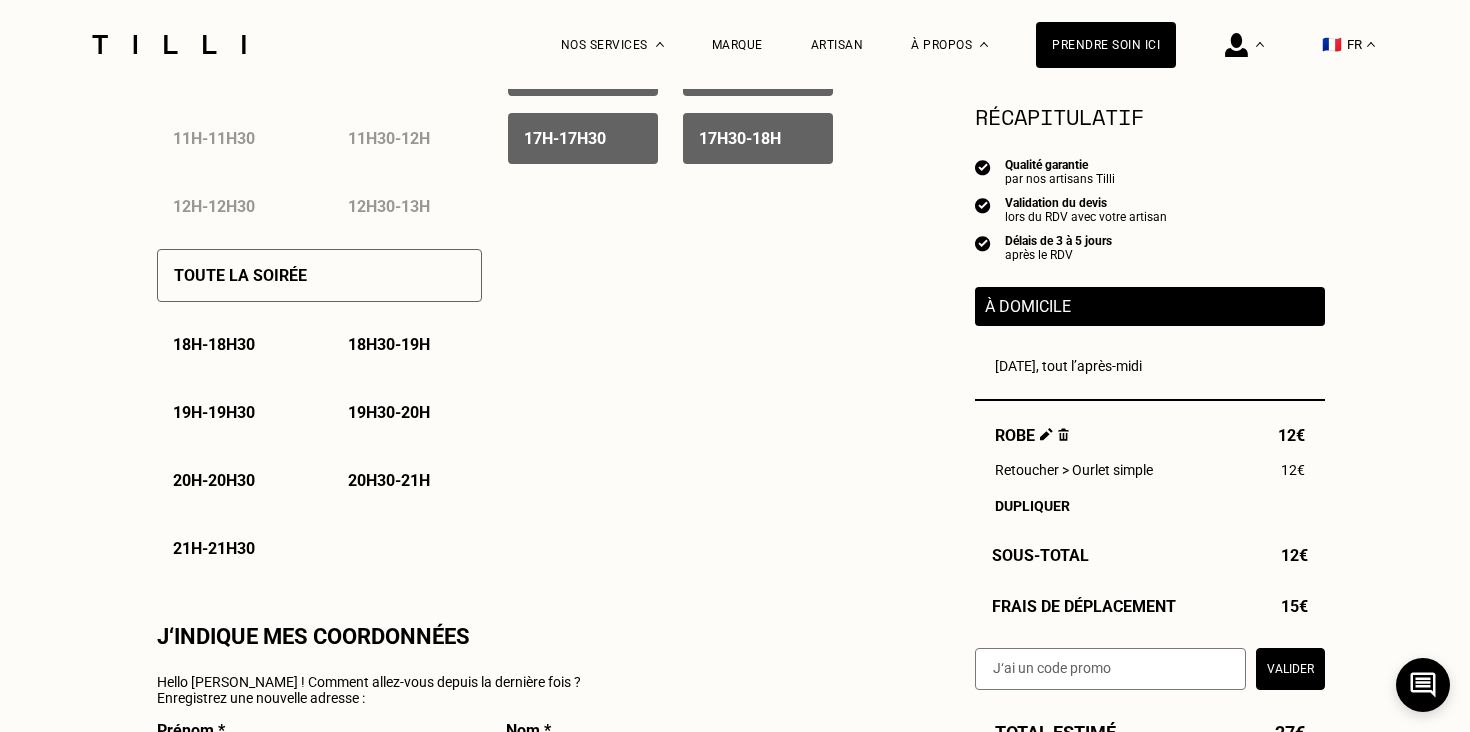 scroll, scrollTop: 1286, scrollLeft: 0, axis: vertical 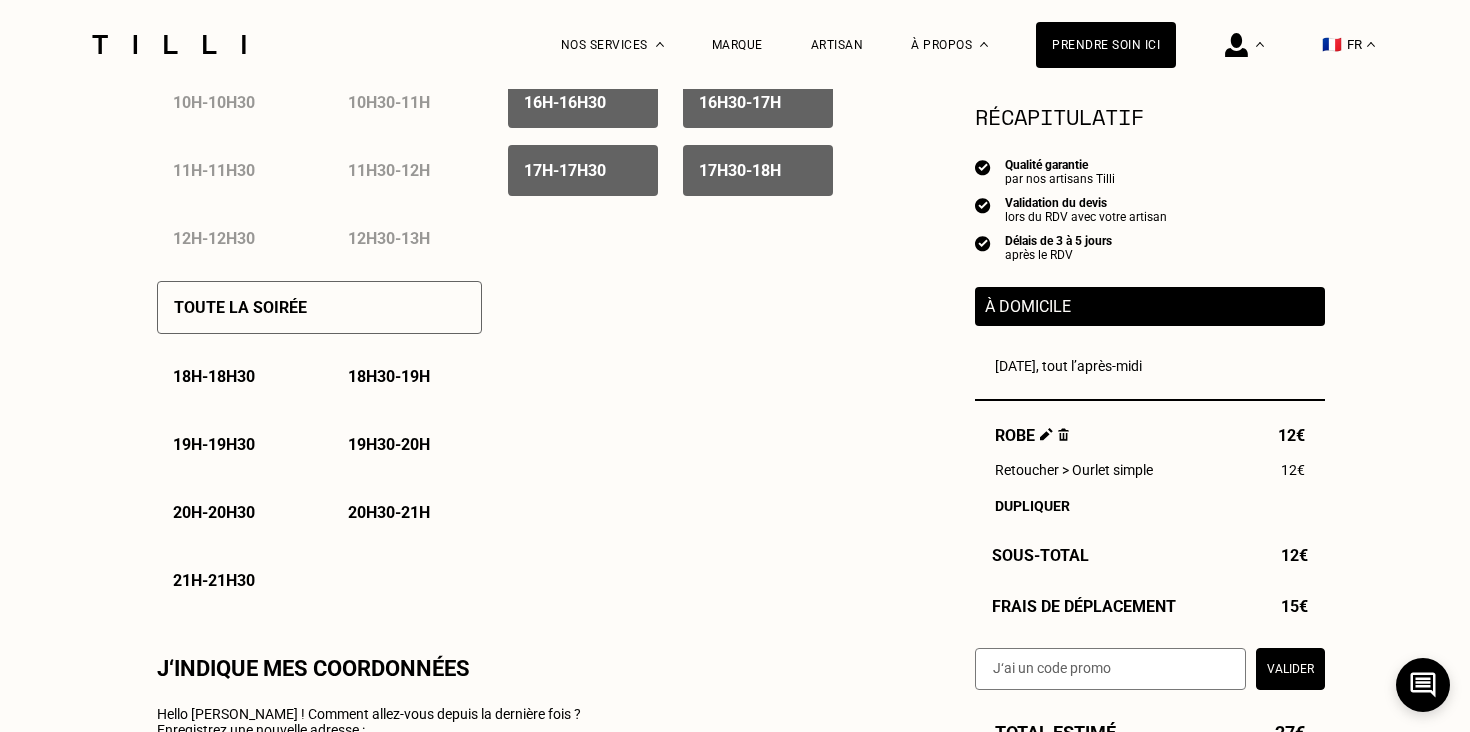 click on "Toute la soirée" at bounding box center [319, 307] 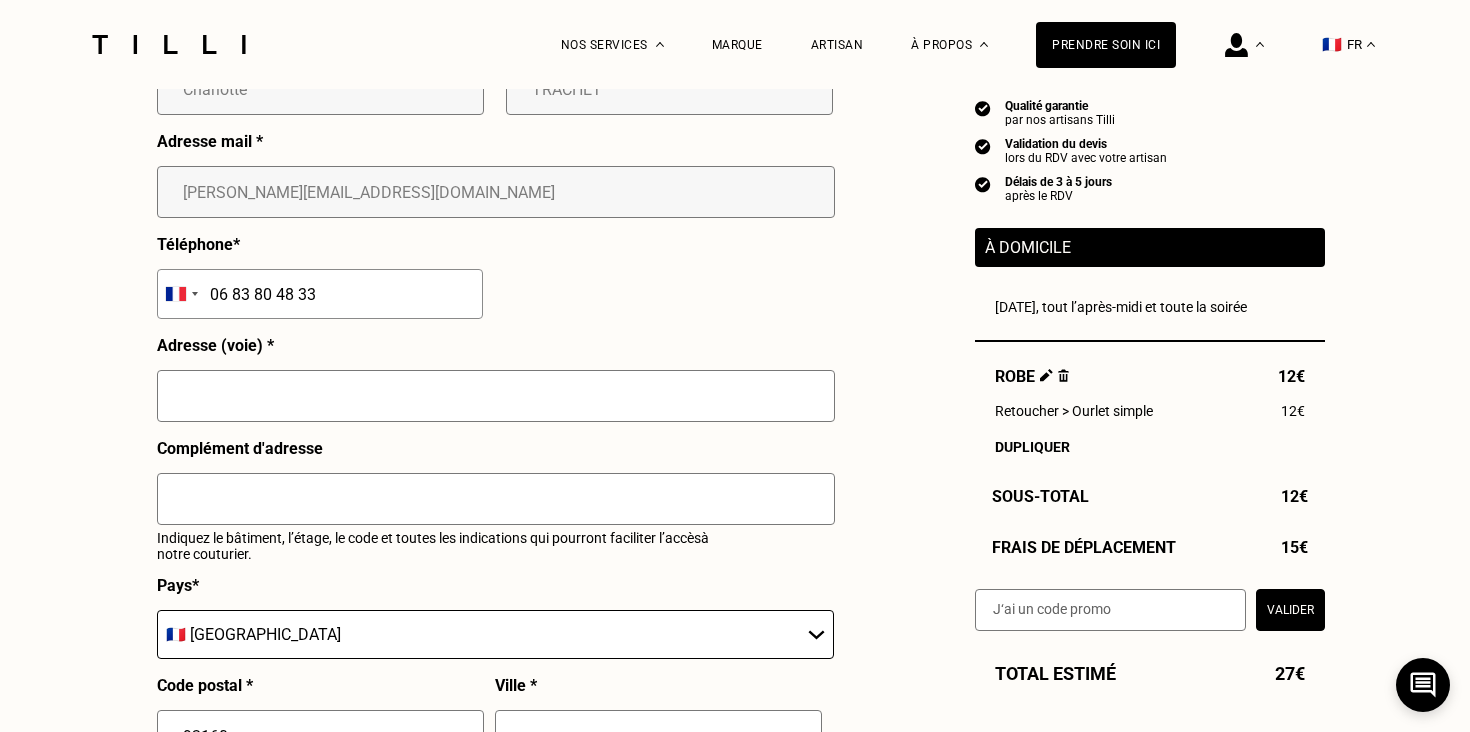 scroll, scrollTop: 1982, scrollLeft: 0, axis: vertical 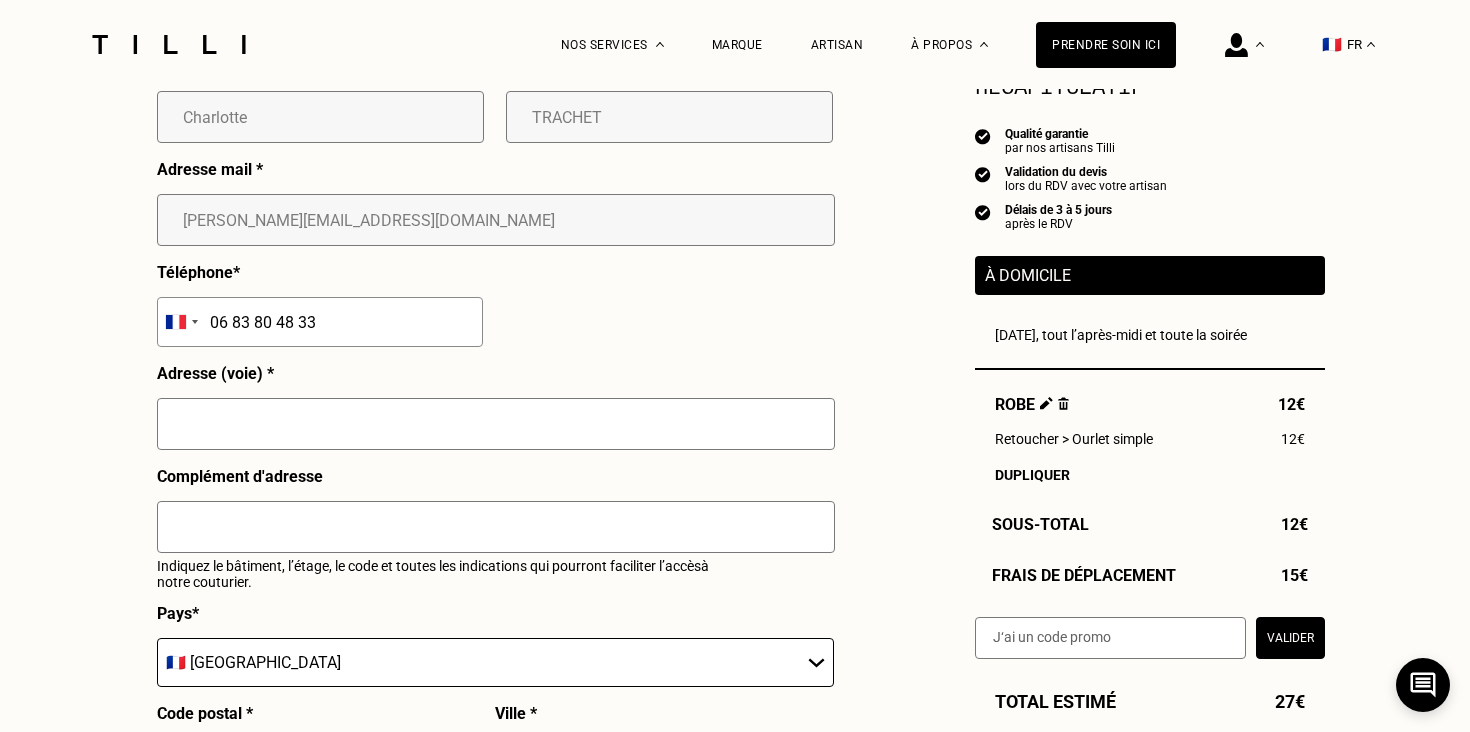 click at bounding box center (496, 424) 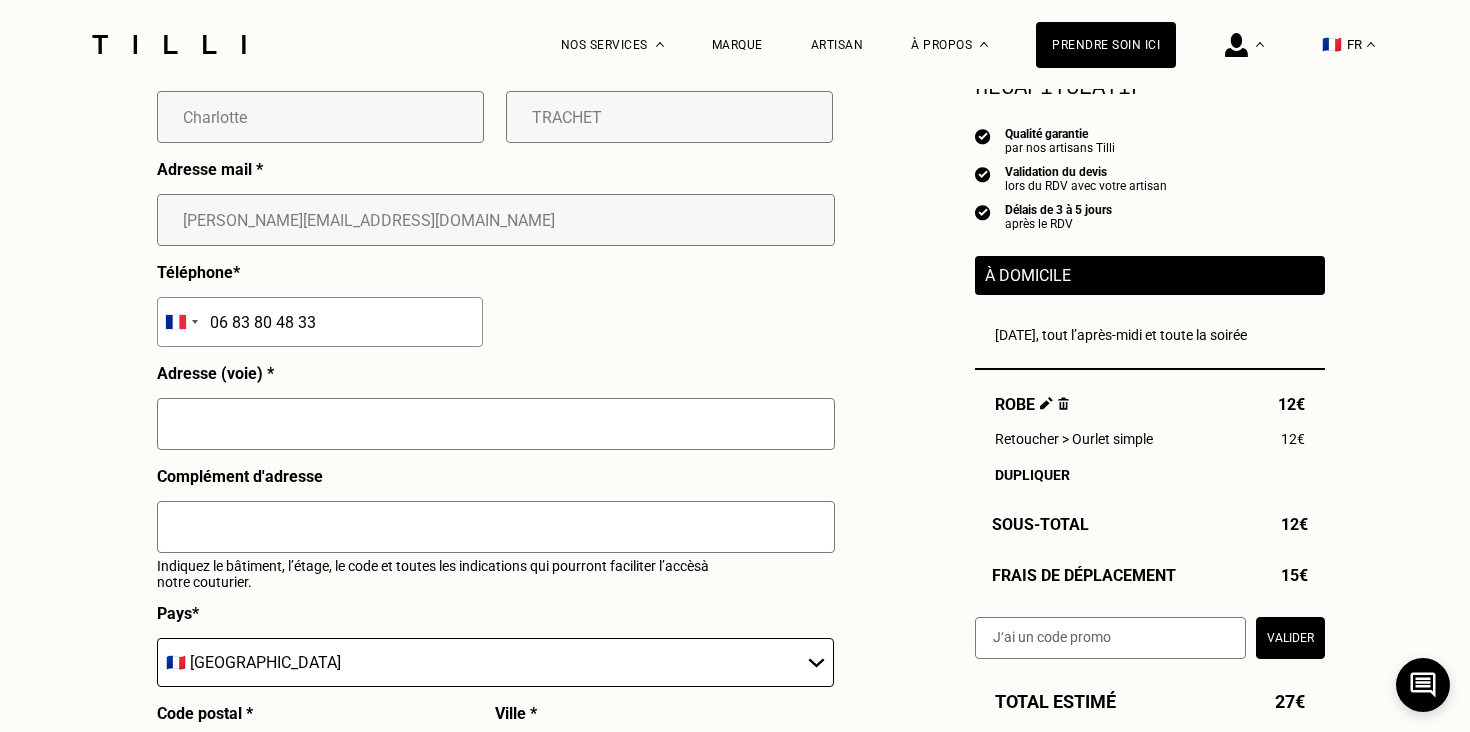type on "[STREET_ADDRESS][PERSON_NAME]" 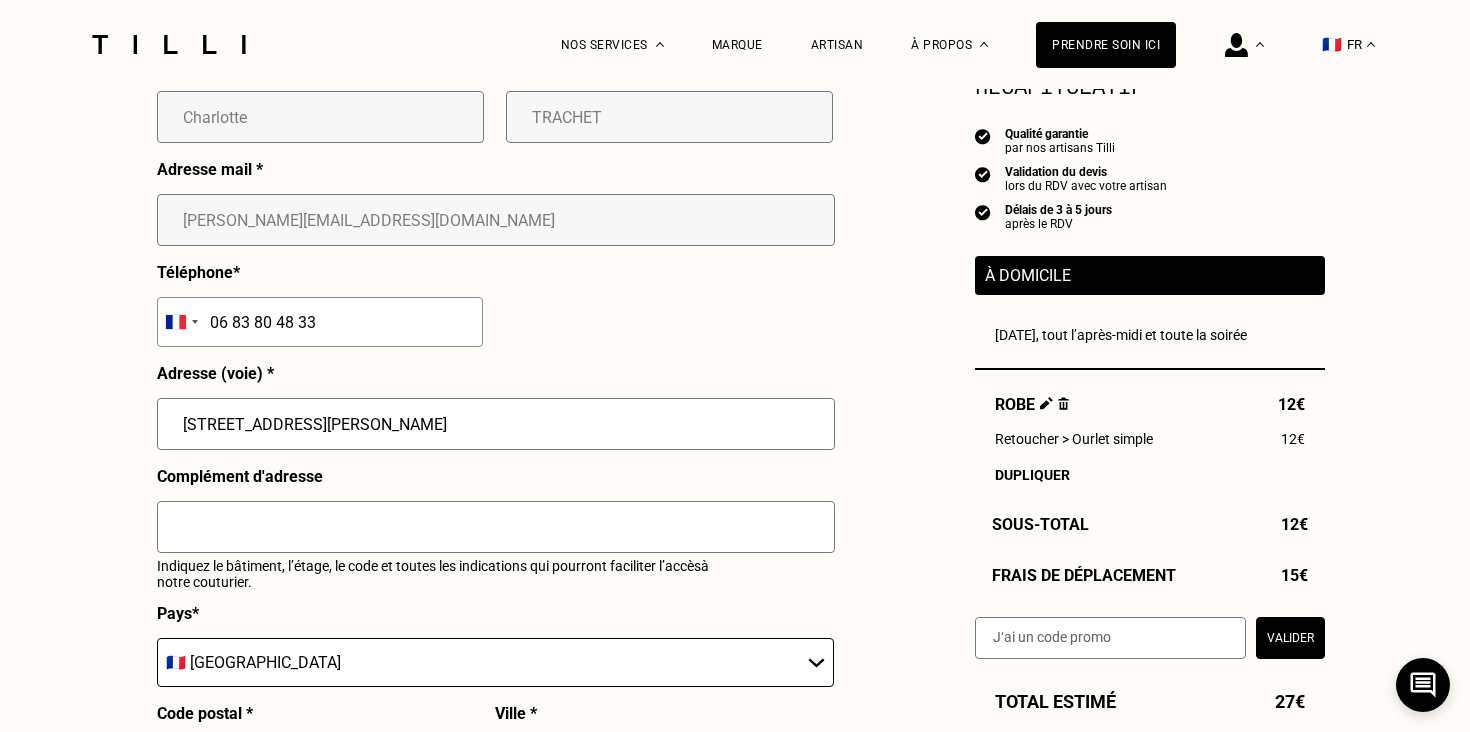 type on "[PERSON_NAME]" 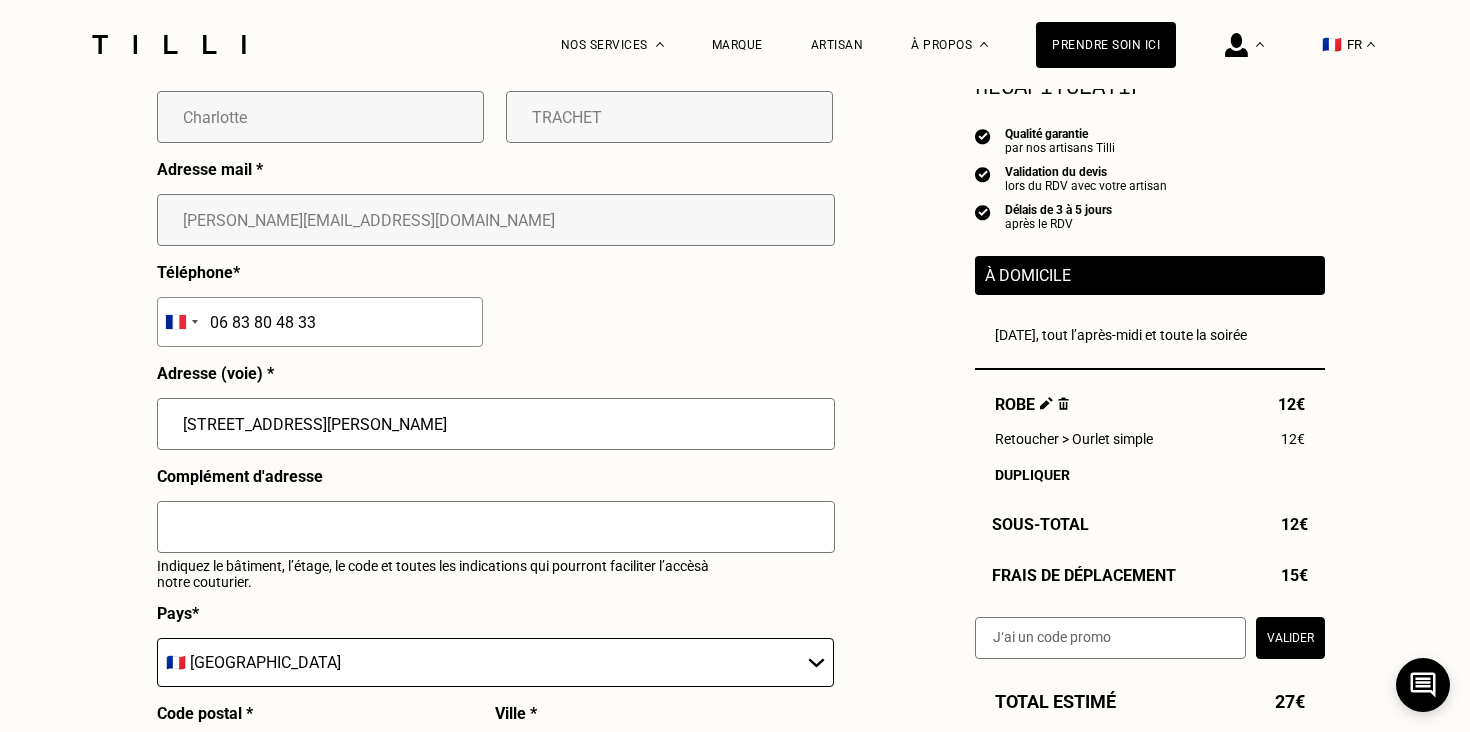 click at bounding box center (496, 535) 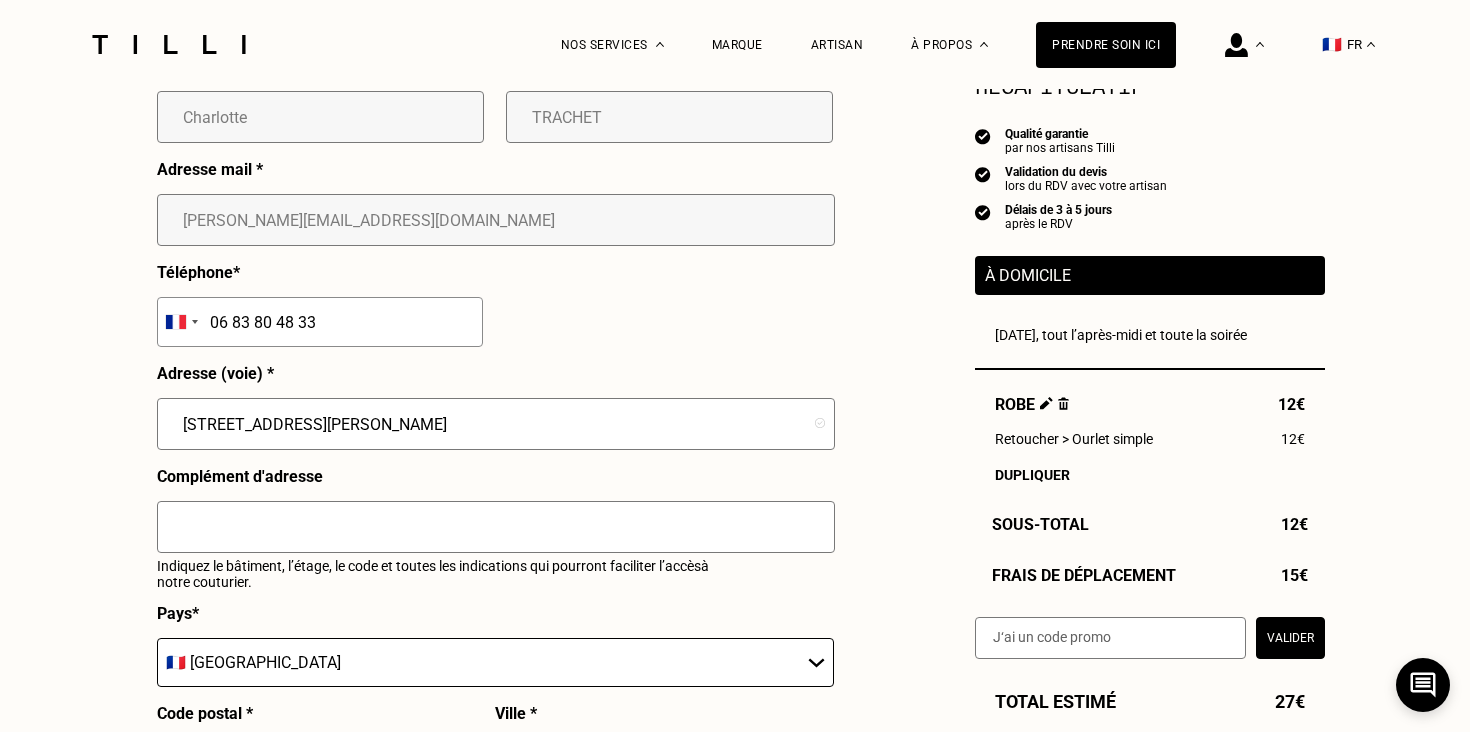 click at bounding box center [496, 527] 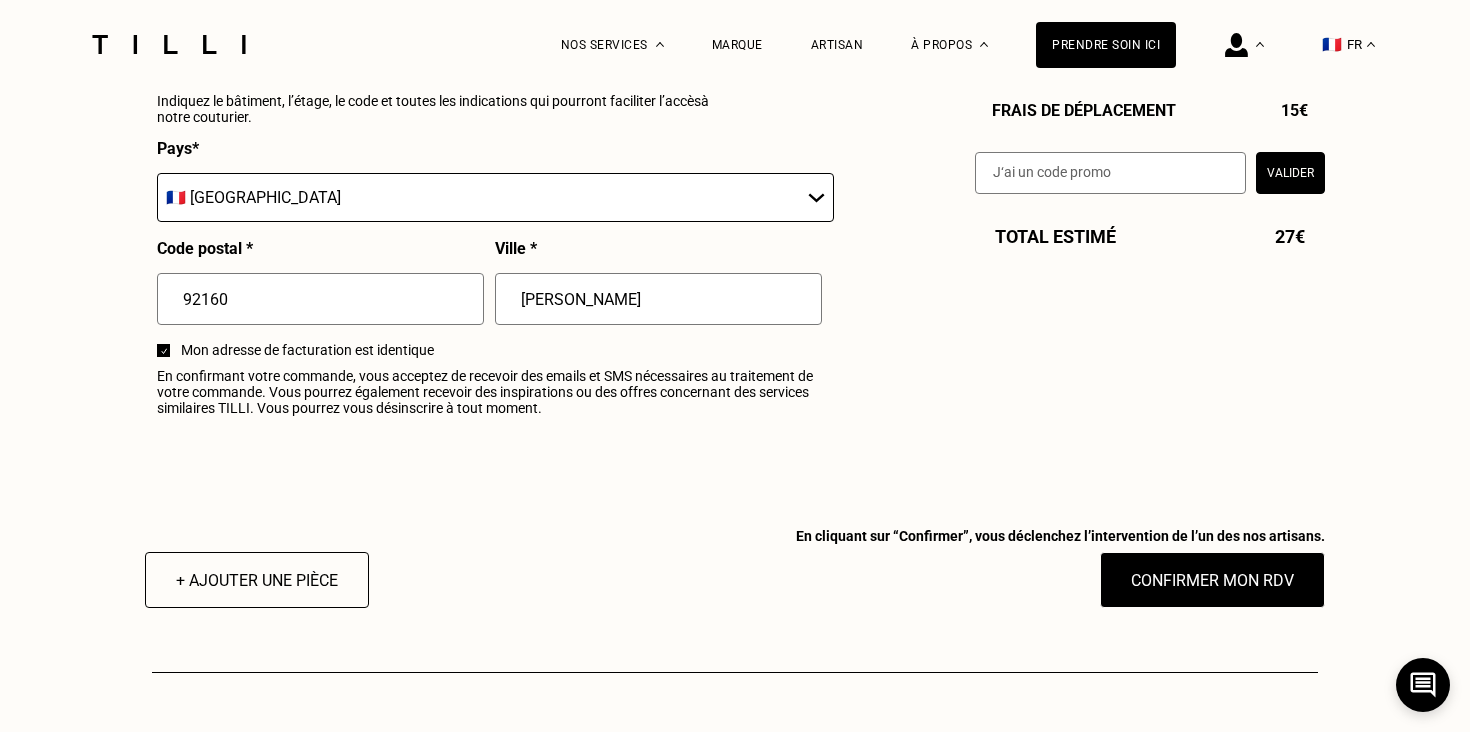 scroll, scrollTop: 2466, scrollLeft: 0, axis: vertical 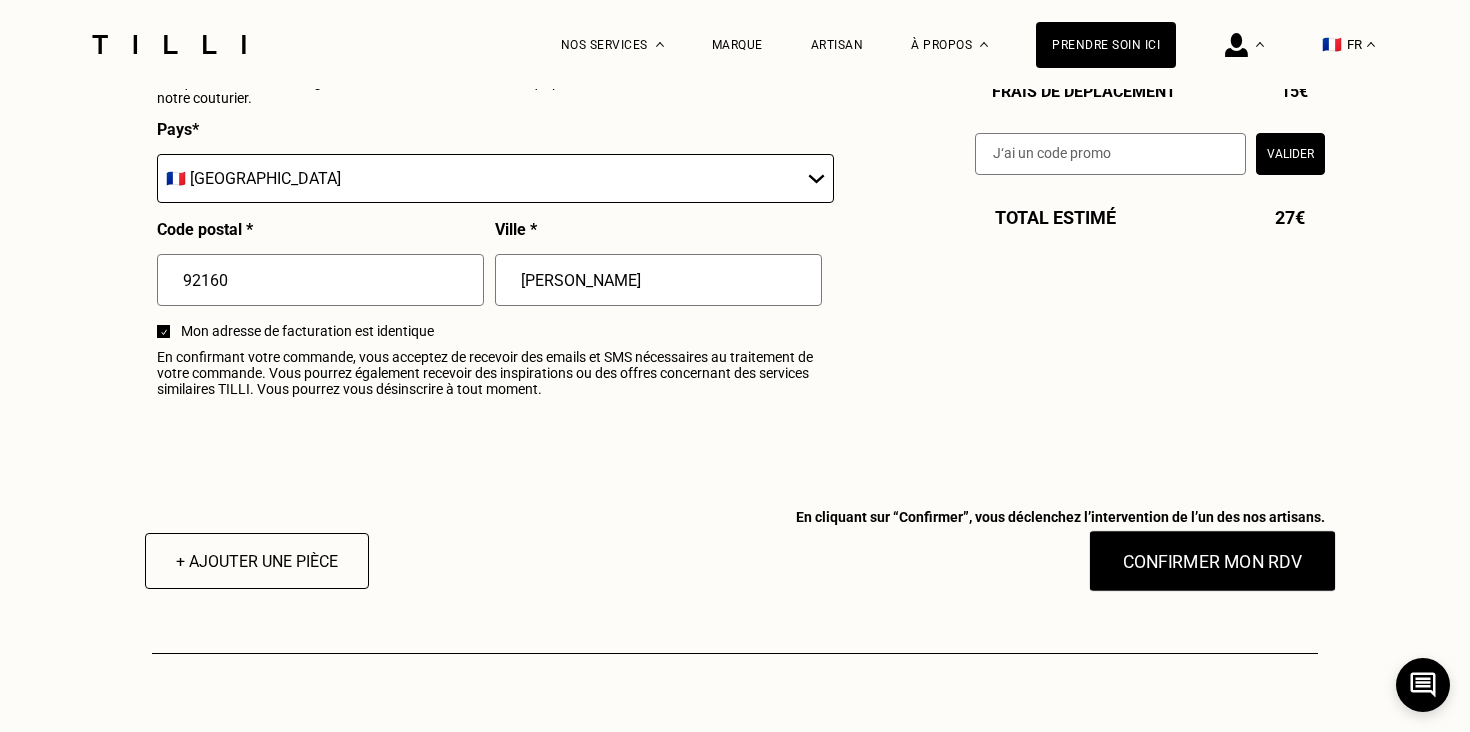 type on "BATIMENT C" 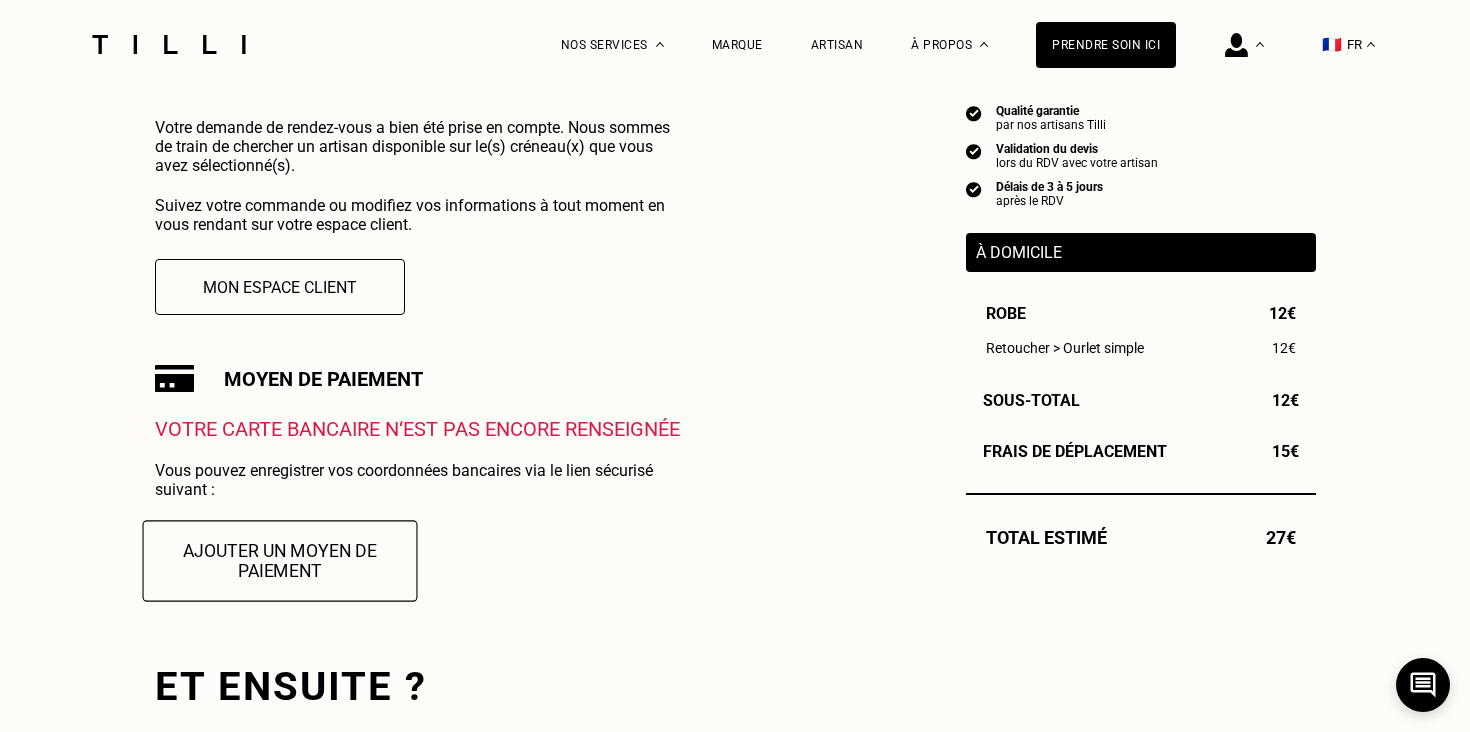 scroll, scrollTop: 452, scrollLeft: 0, axis: vertical 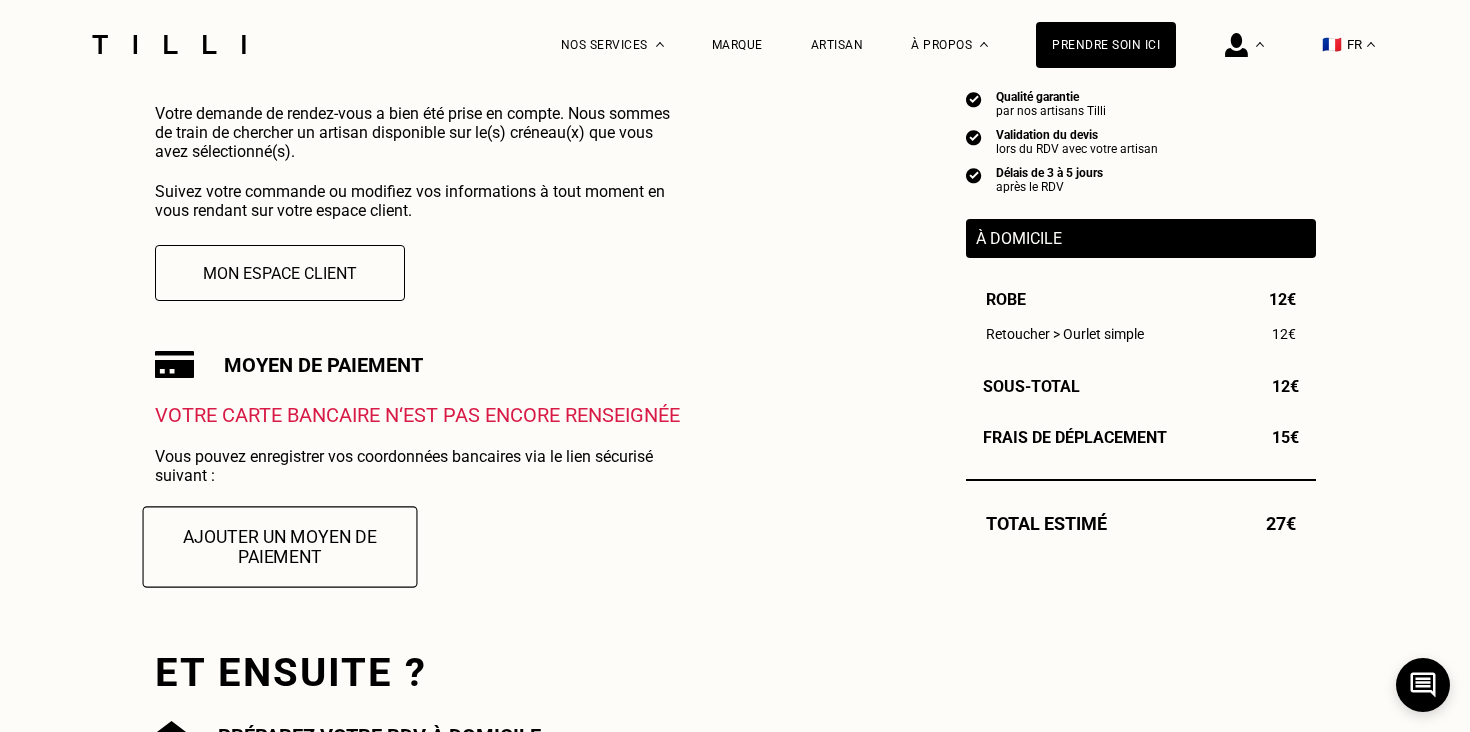 click on "Ajouter un moyen de paiement" at bounding box center (279, 546) 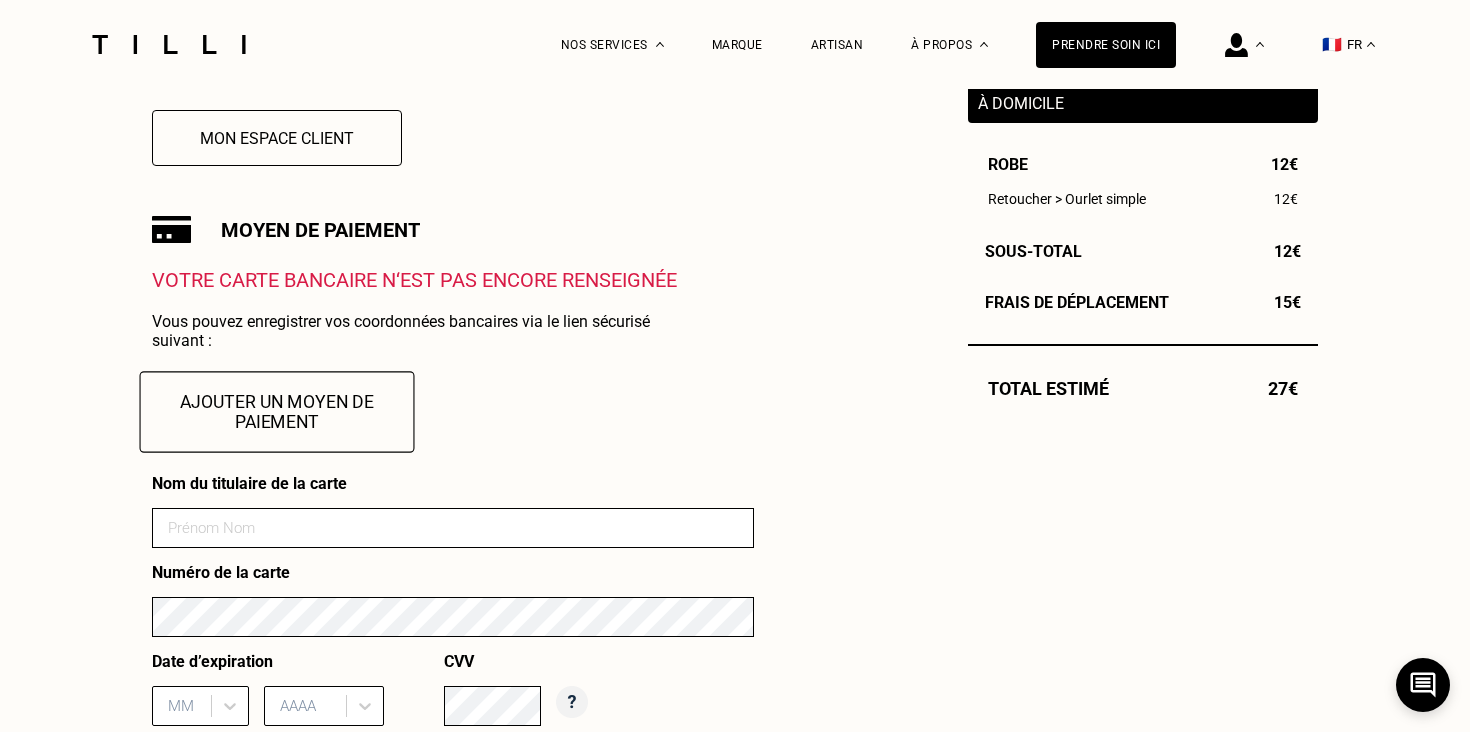 scroll, scrollTop: 757, scrollLeft: 0, axis: vertical 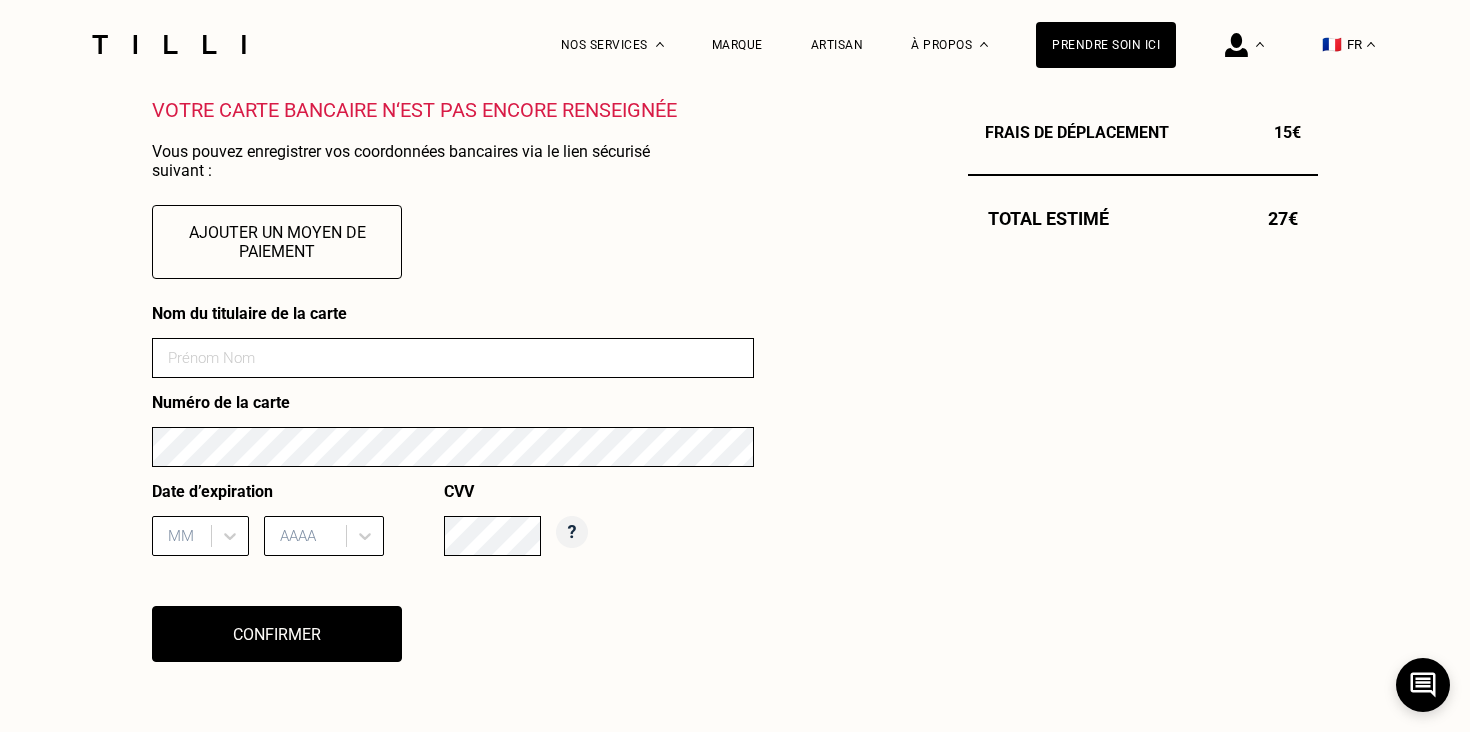 click at bounding box center [453, 358] 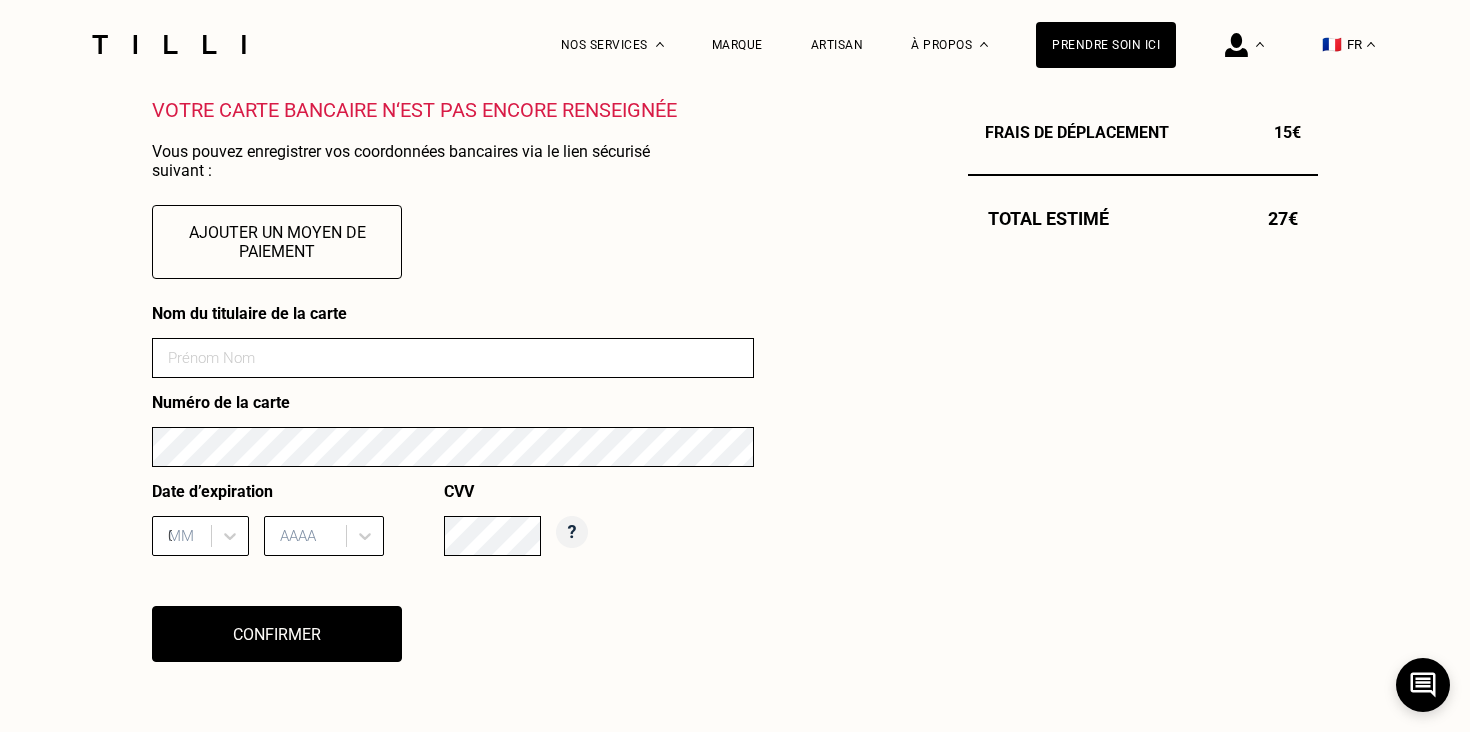 type on "2029" 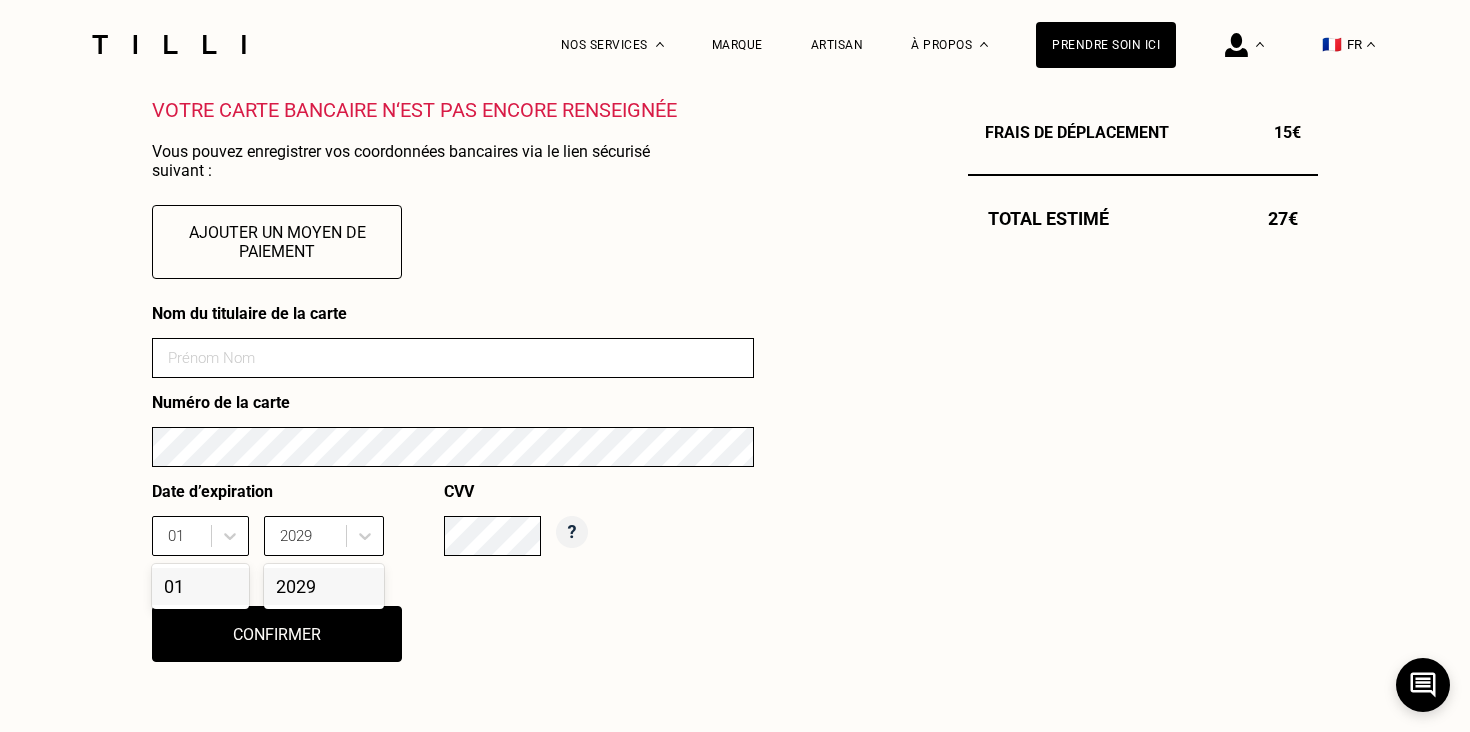 type on "[PERSON_NAME]" 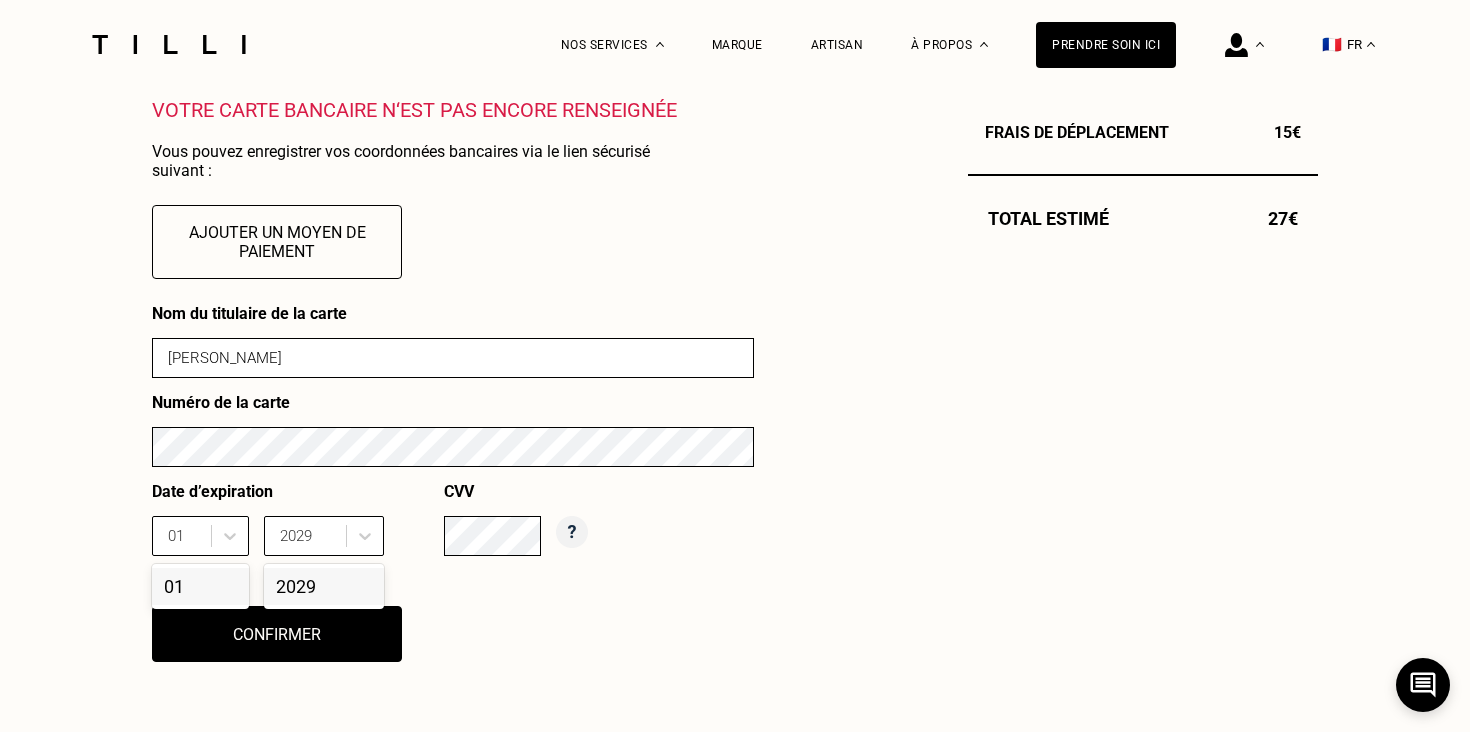 click on "Date d’expiration [DATE] 2029 CVV" at bounding box center [453, 526] 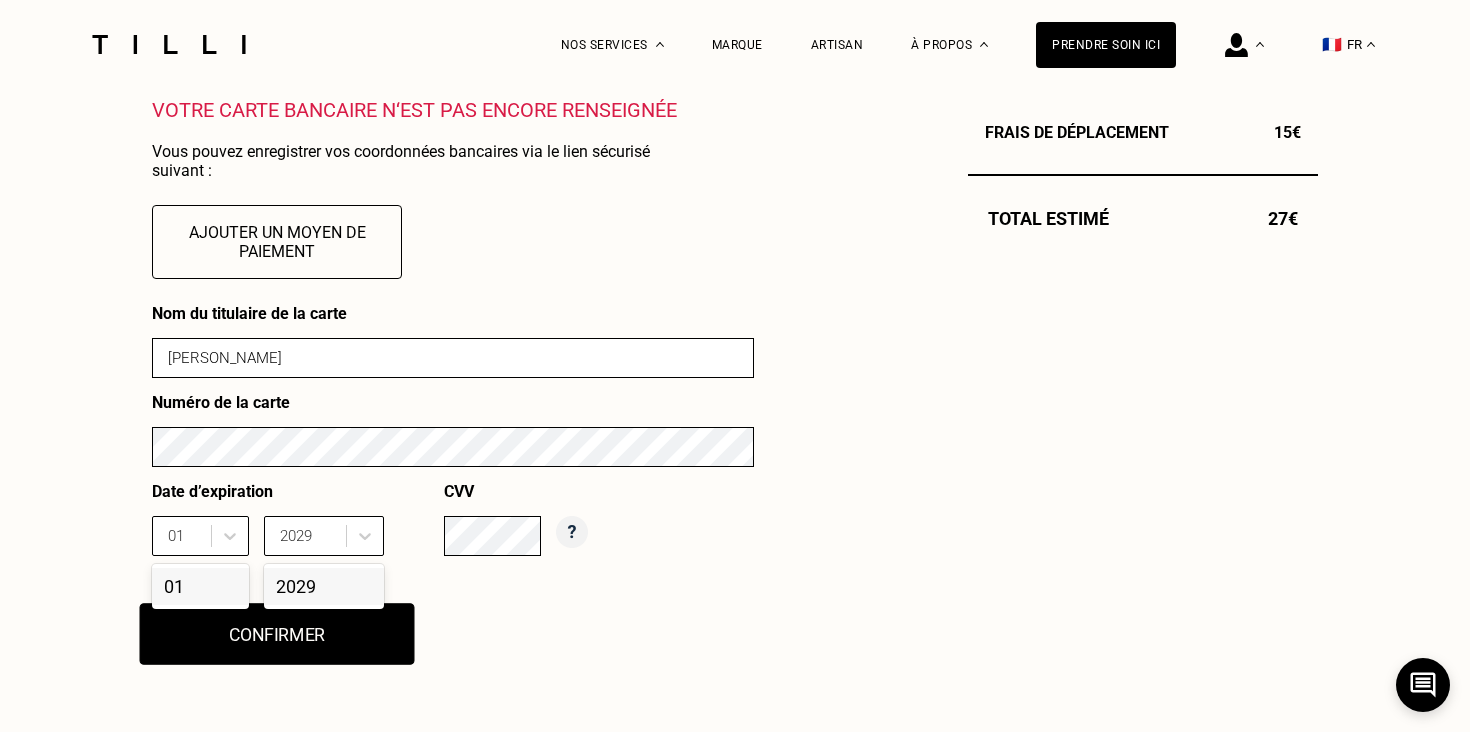 click on "Confirmer" at bounding box center (277, 634) 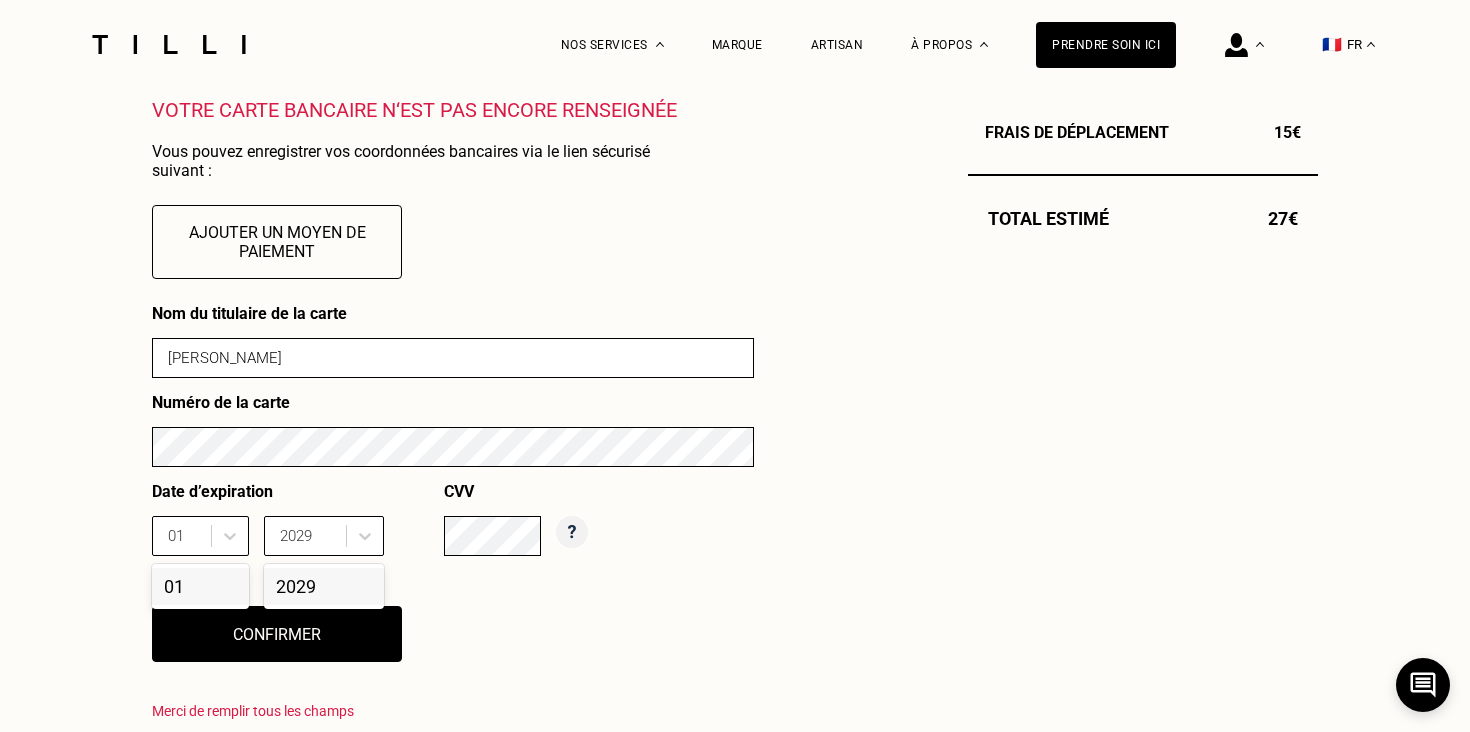 click on "01" at bounding box center [200, 586] 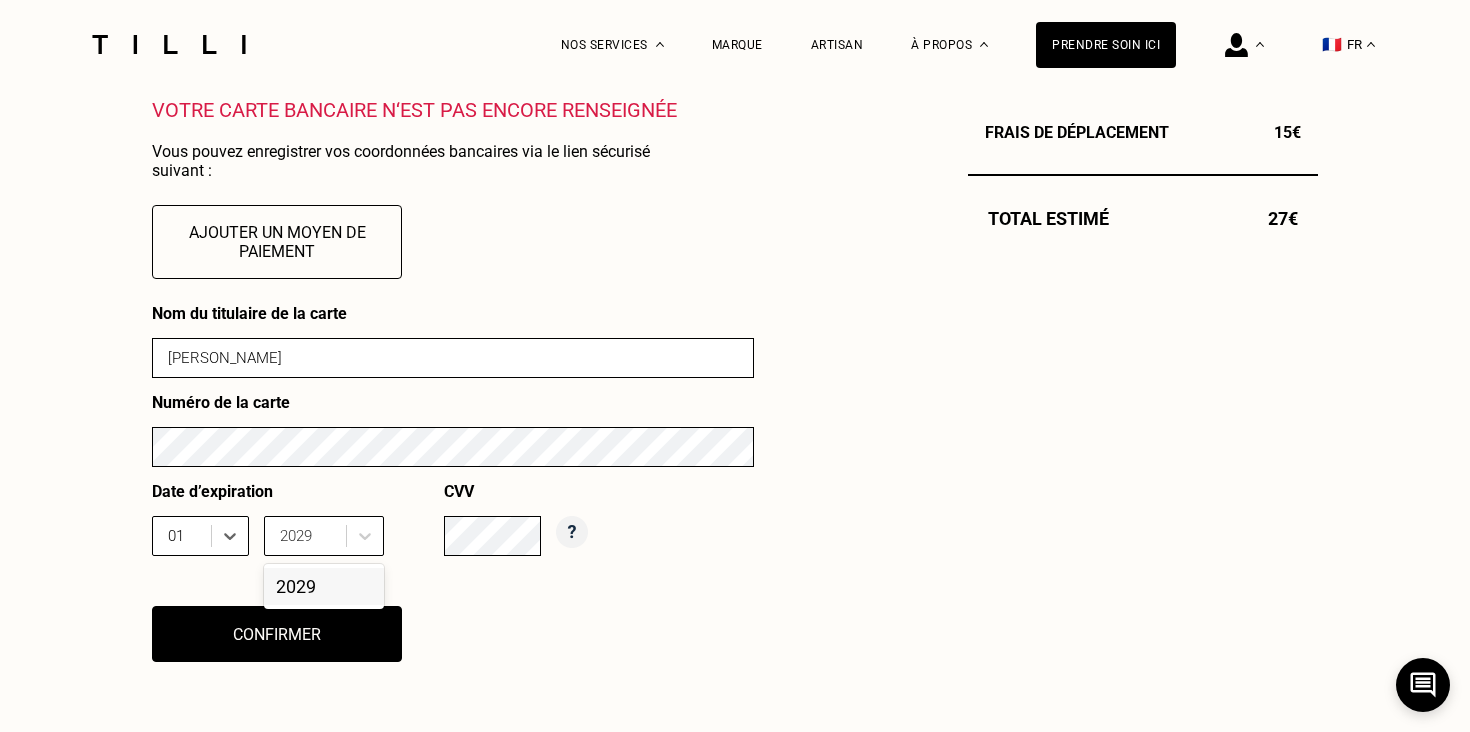 click on "2029" at bounding box center [324, 586] 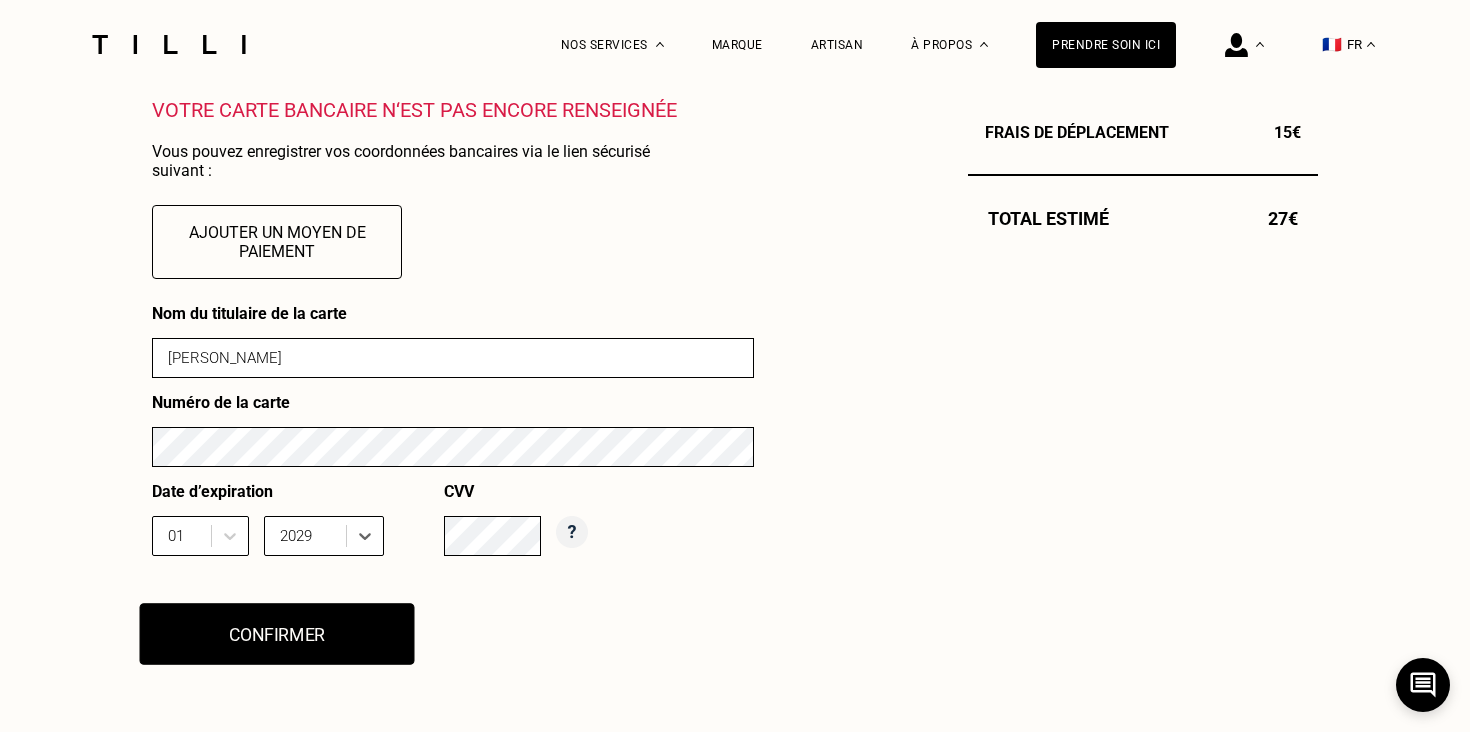click on "Confirmer" at bounding box center [277, 634] 